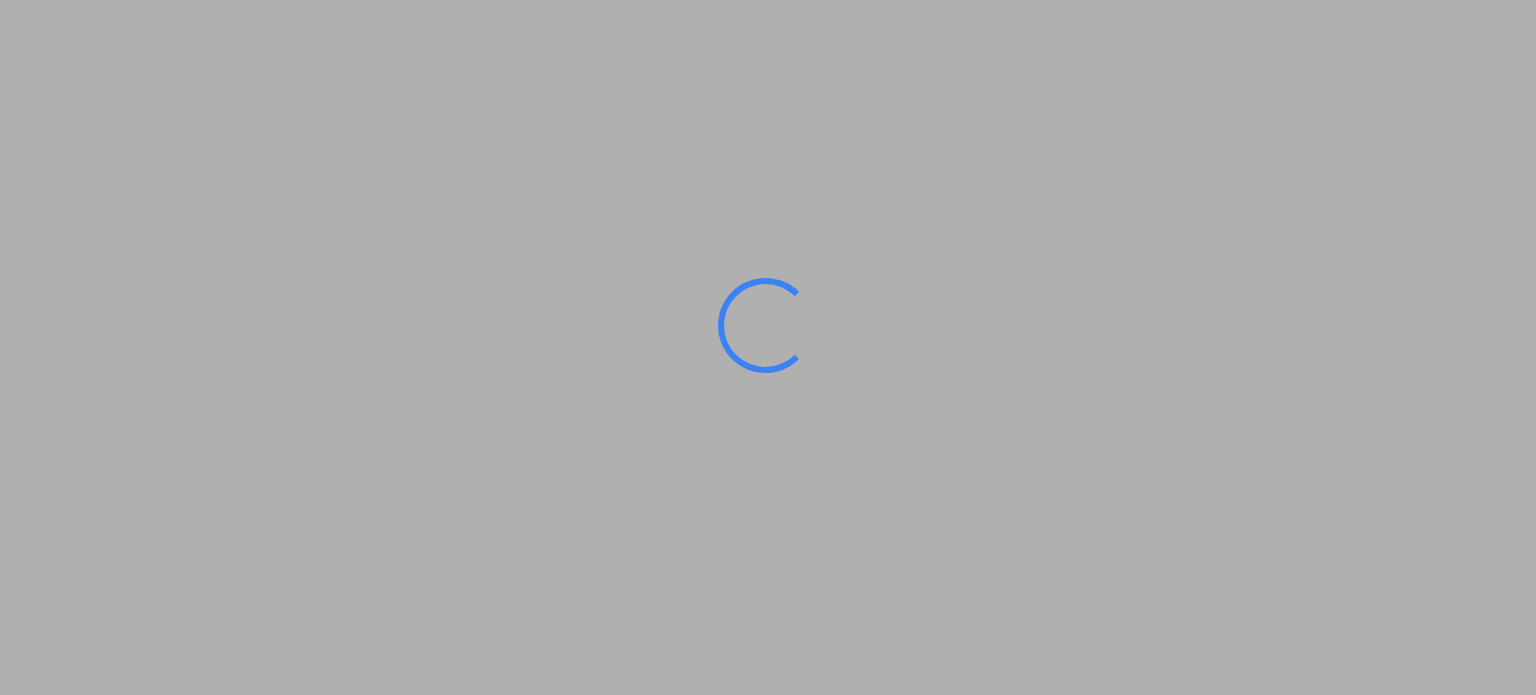 scroll, scrollTop: 0, scrollLeft: 0, axis: both 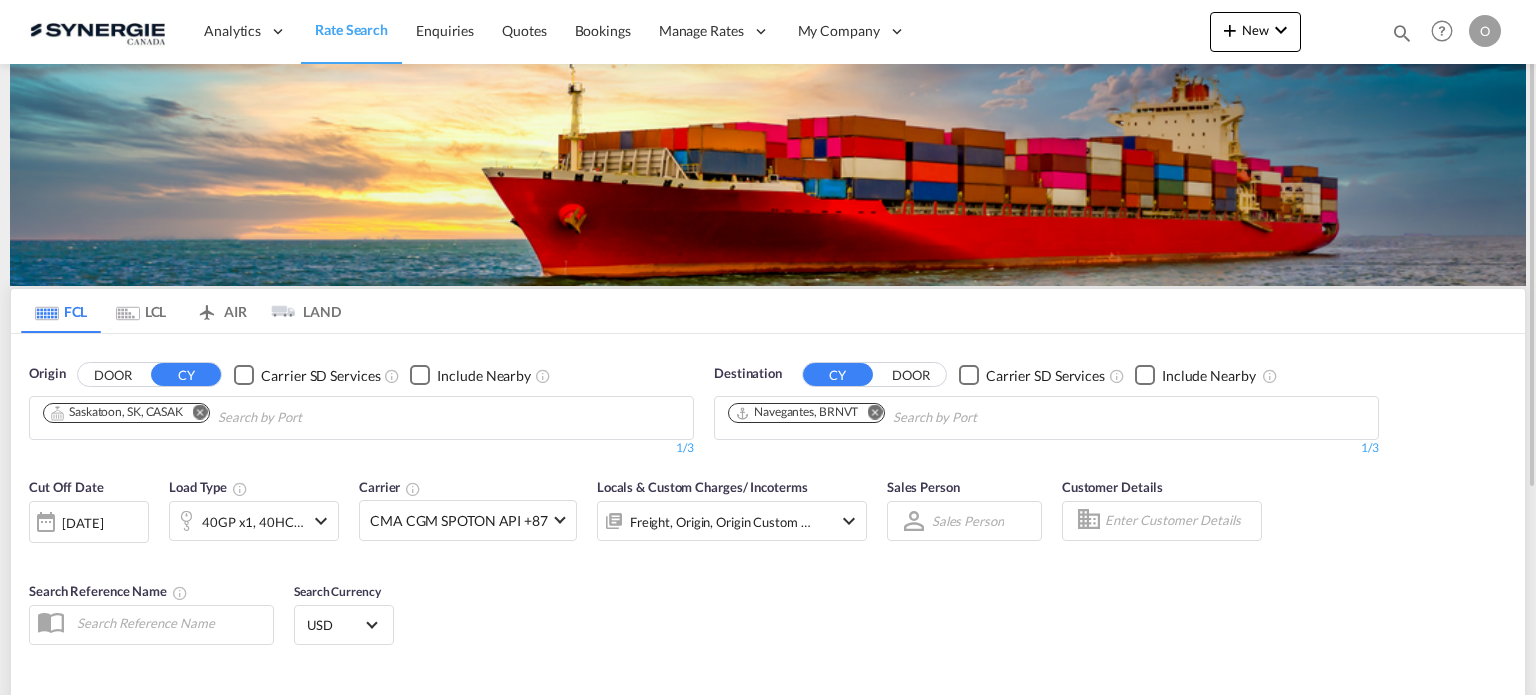 click at bounding box center [1402, 33] 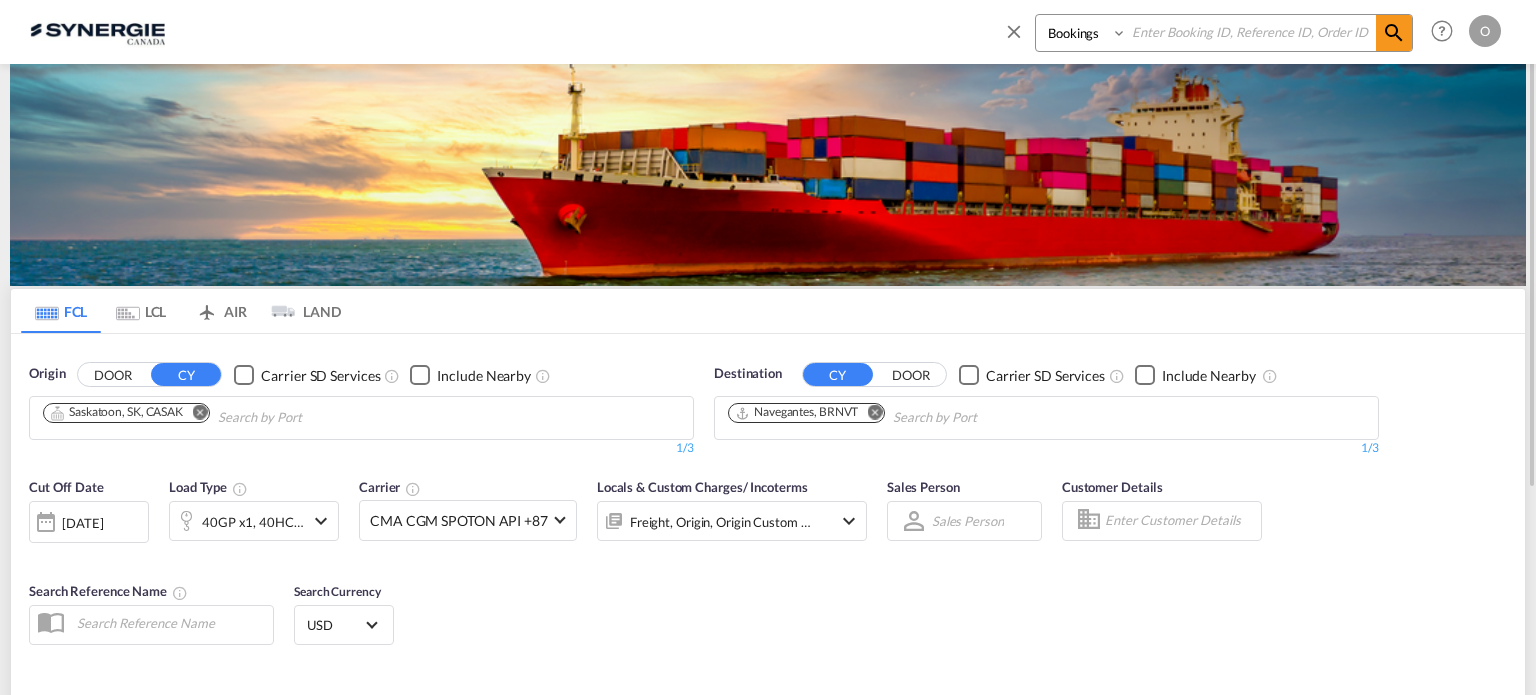 paste on "SYC000012941" 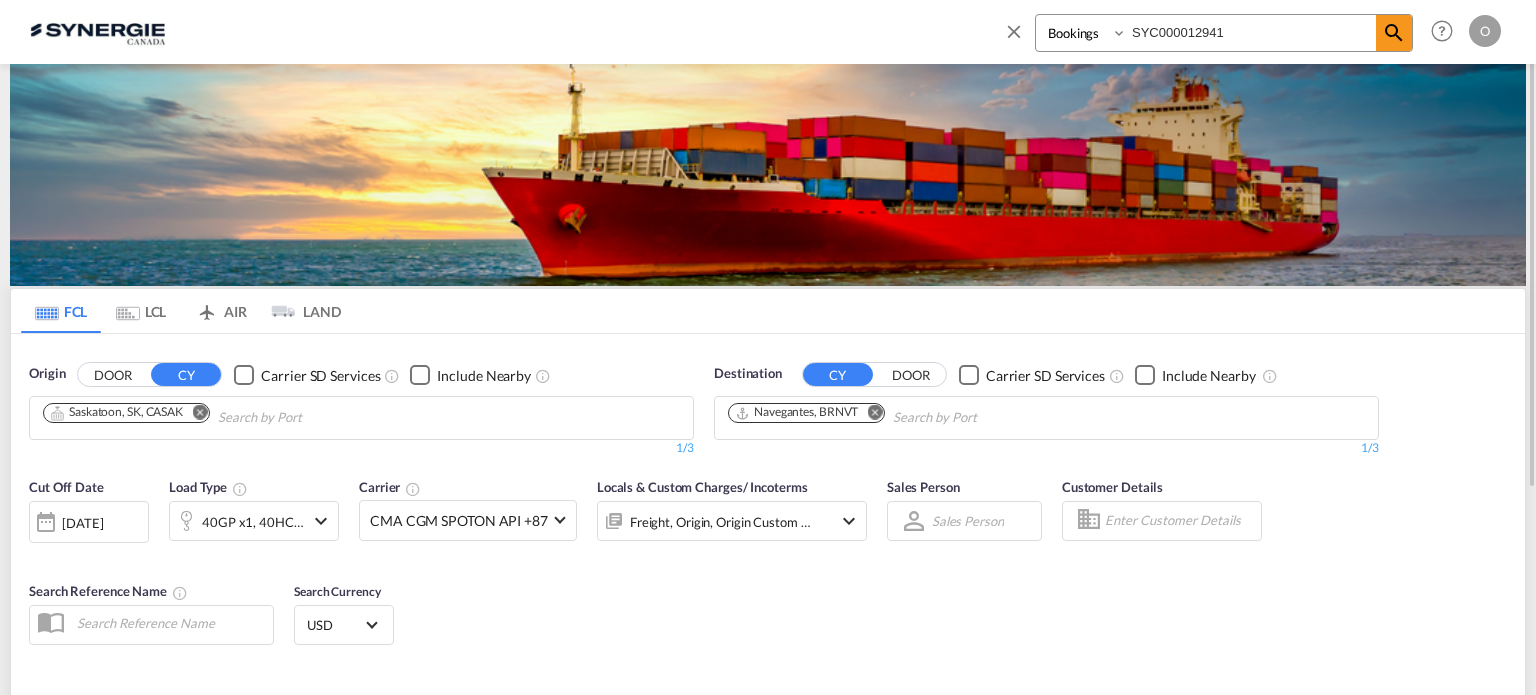 type on "SYC000012941" 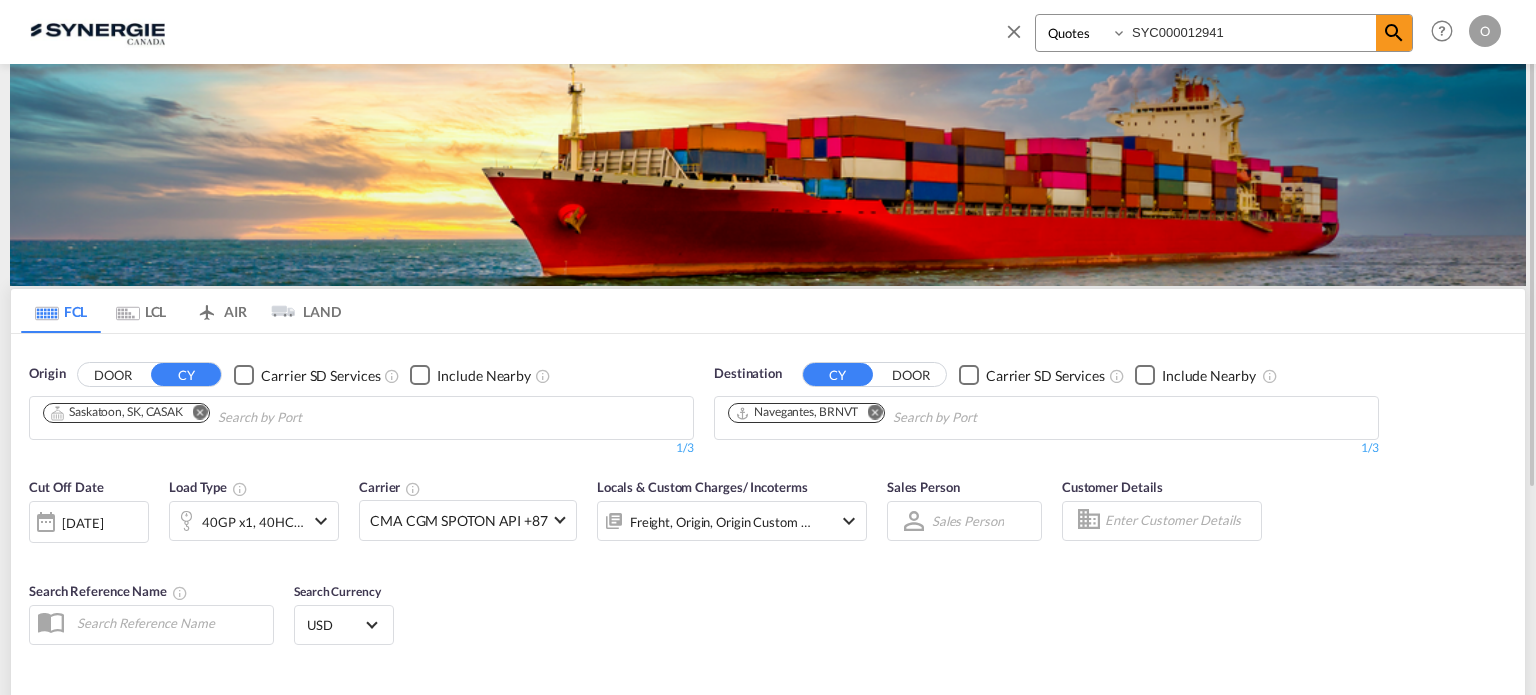 click on "Bookings Quotes Enquiries" at bounding box center (1083, 33) 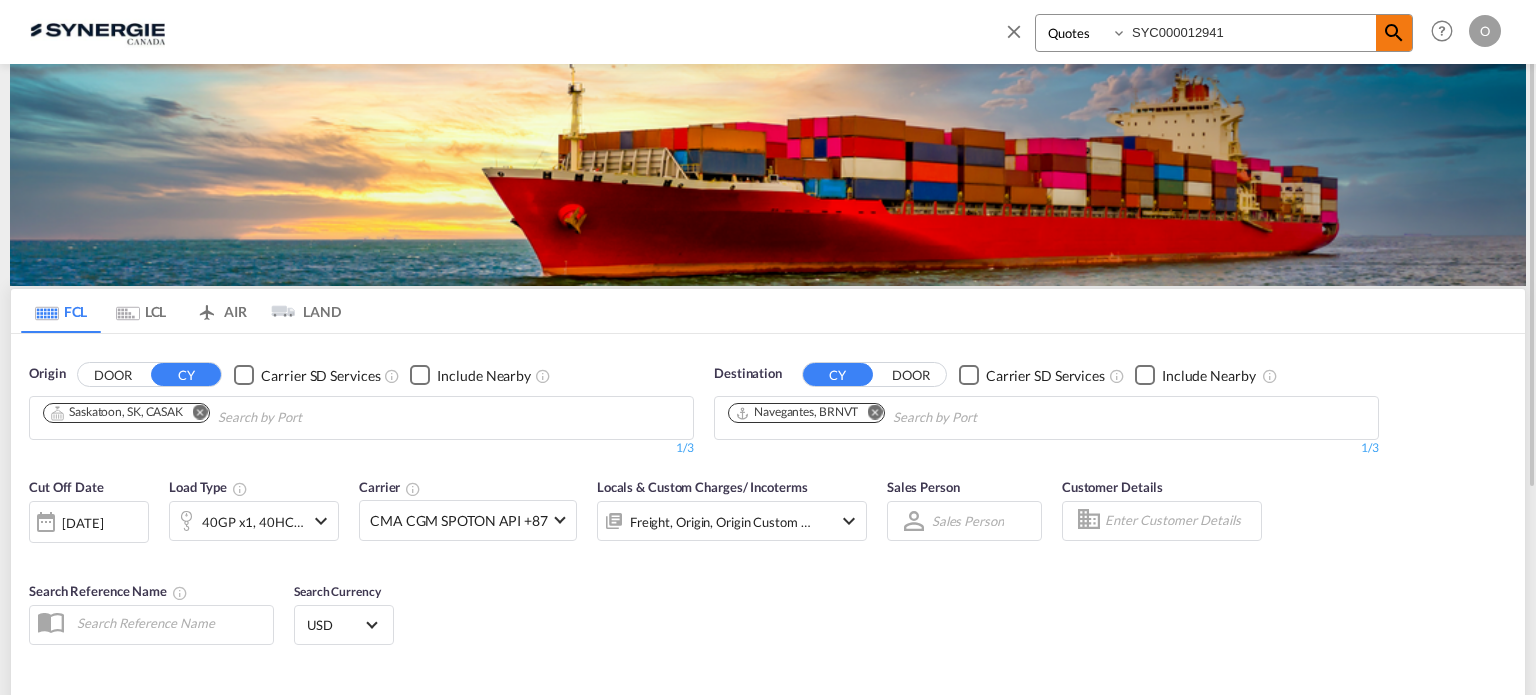 click at bounding box center [1394, 33] 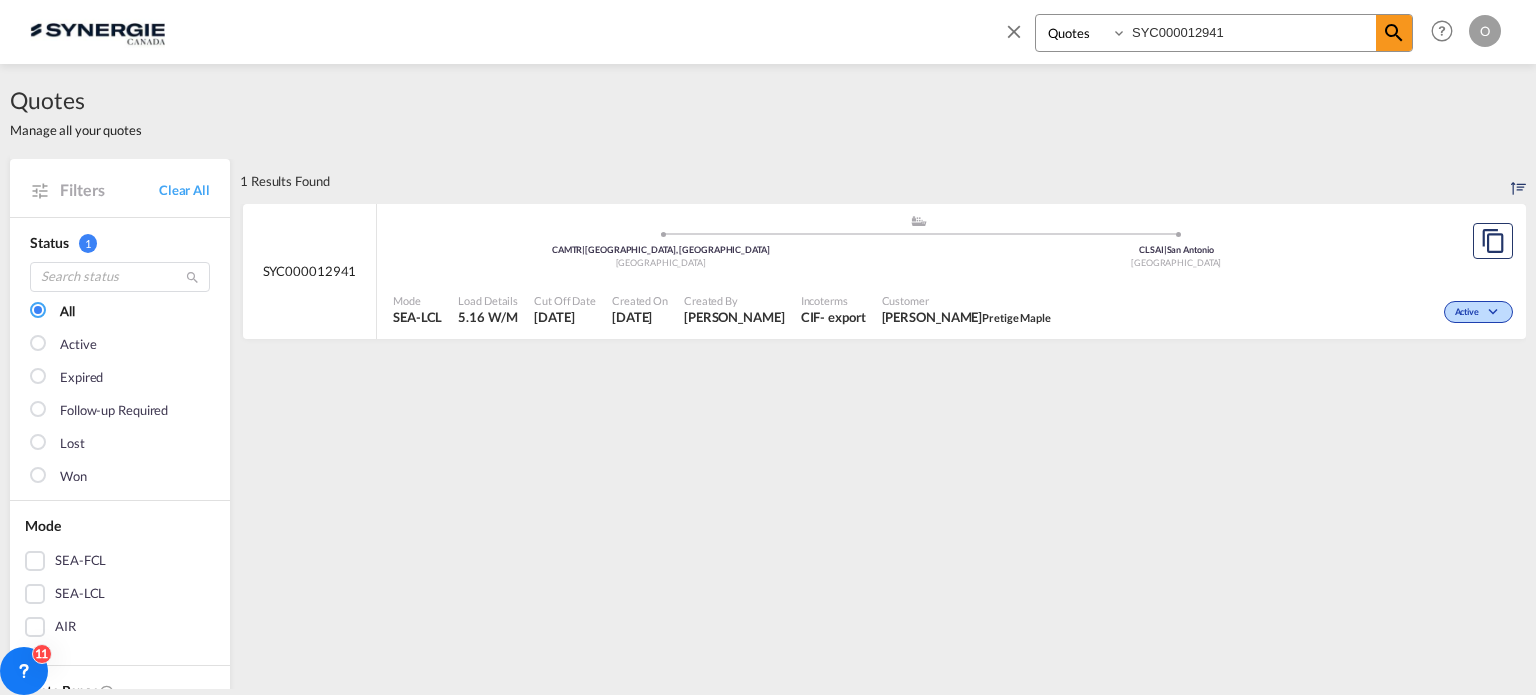 click on "Created By" at bounding box center (734, 300) 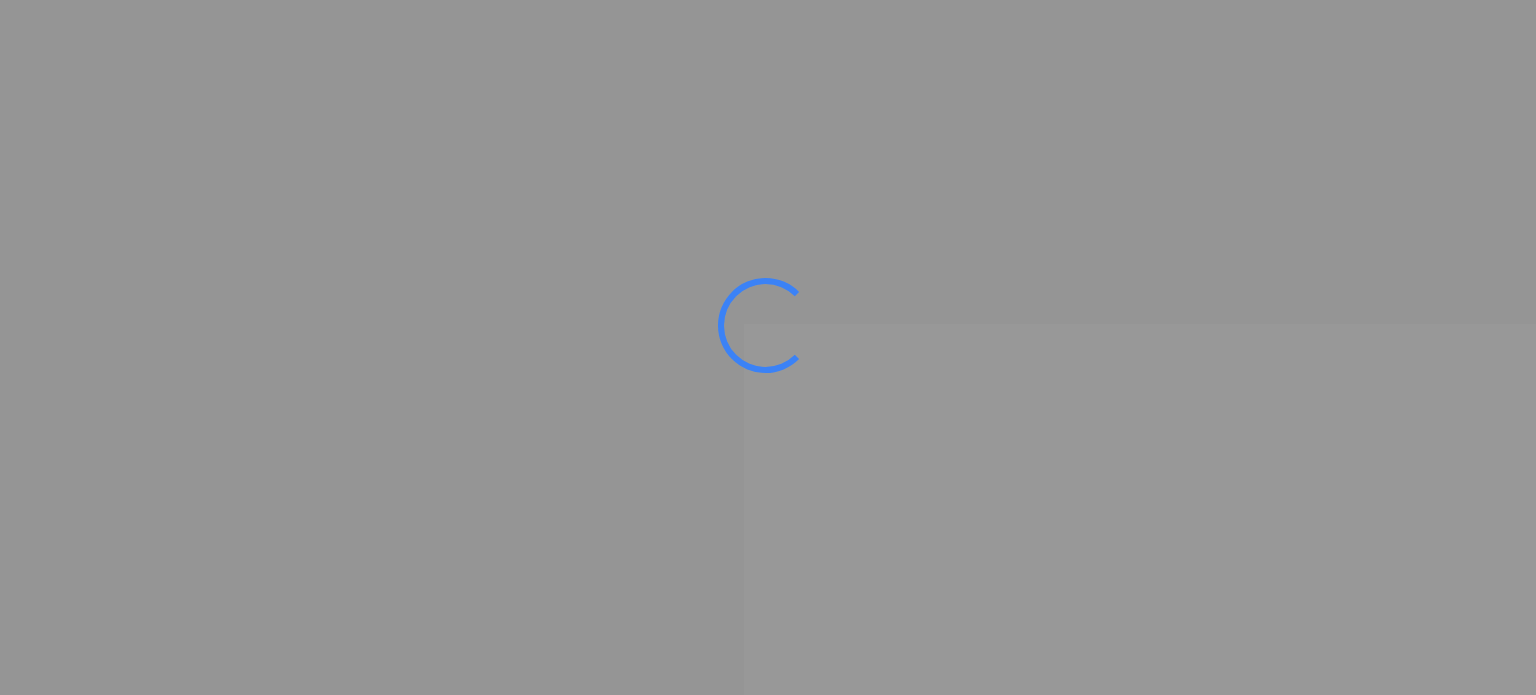scroll, scrollTop: 0, scrollLeft: 0, axis: both 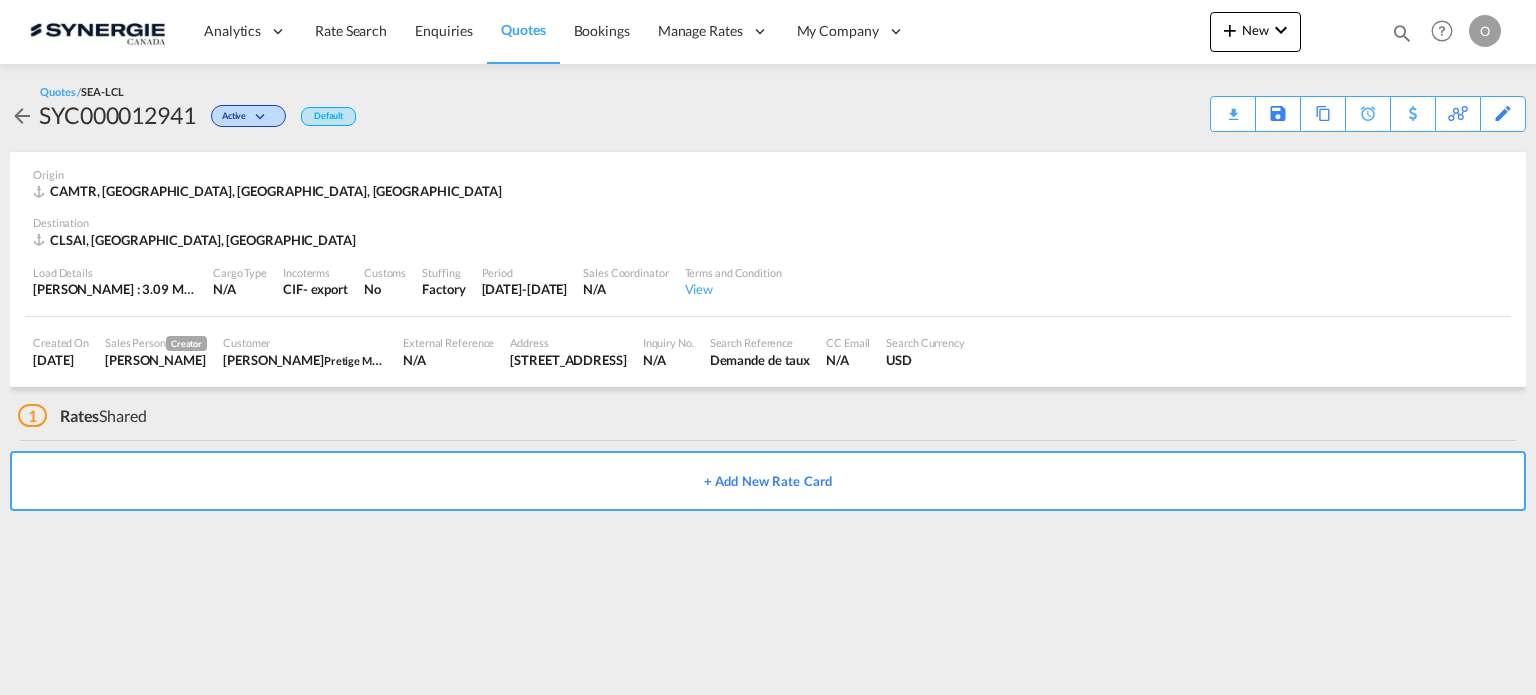 click on "Customer" at bounding box center [305, 342] 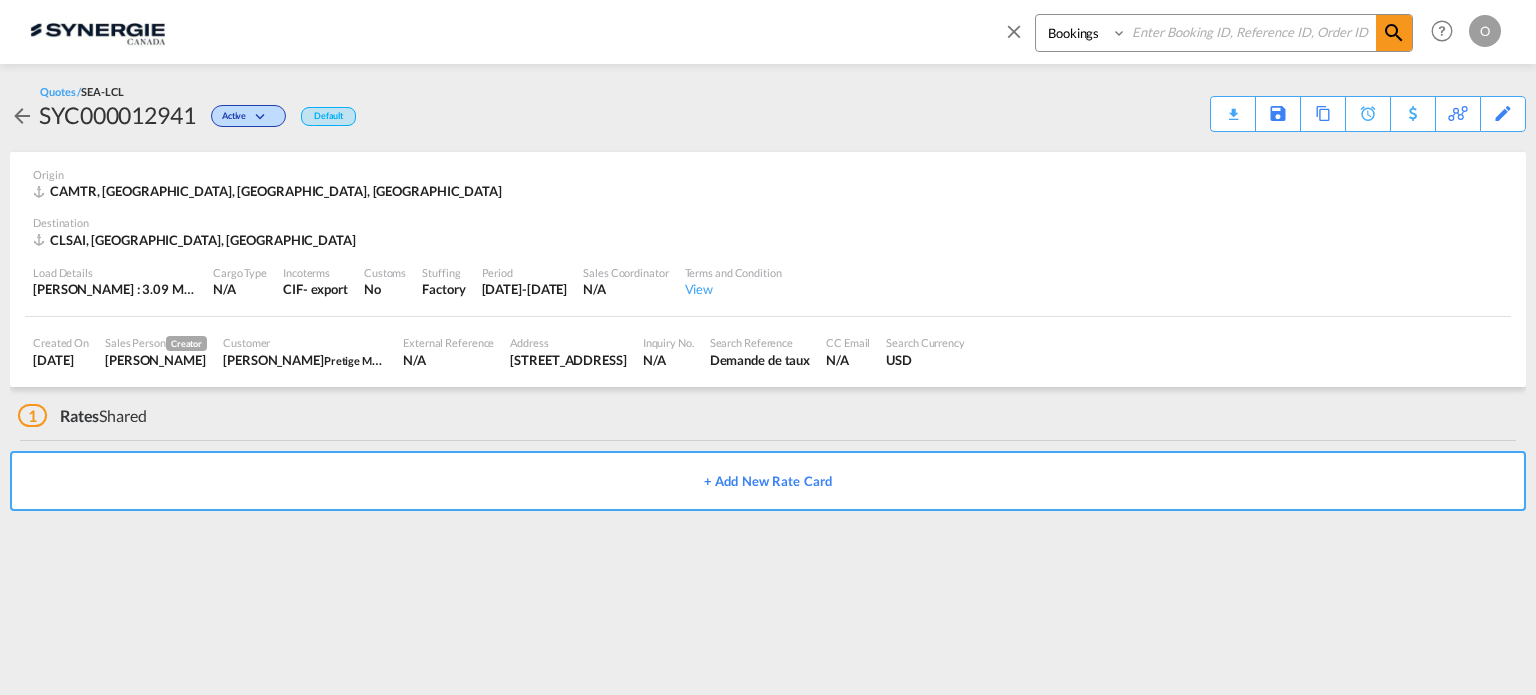 paste on "SYC000012941" 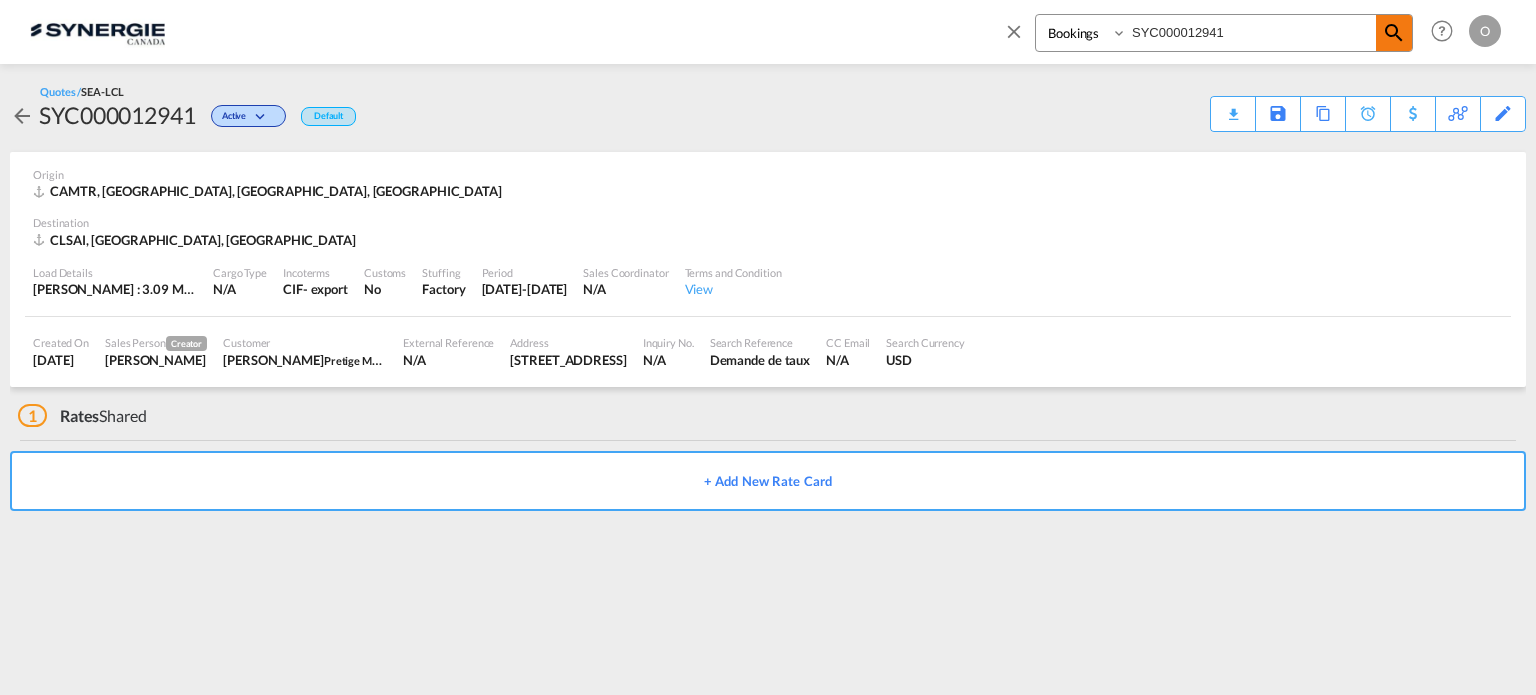 type on "SYC000012941" 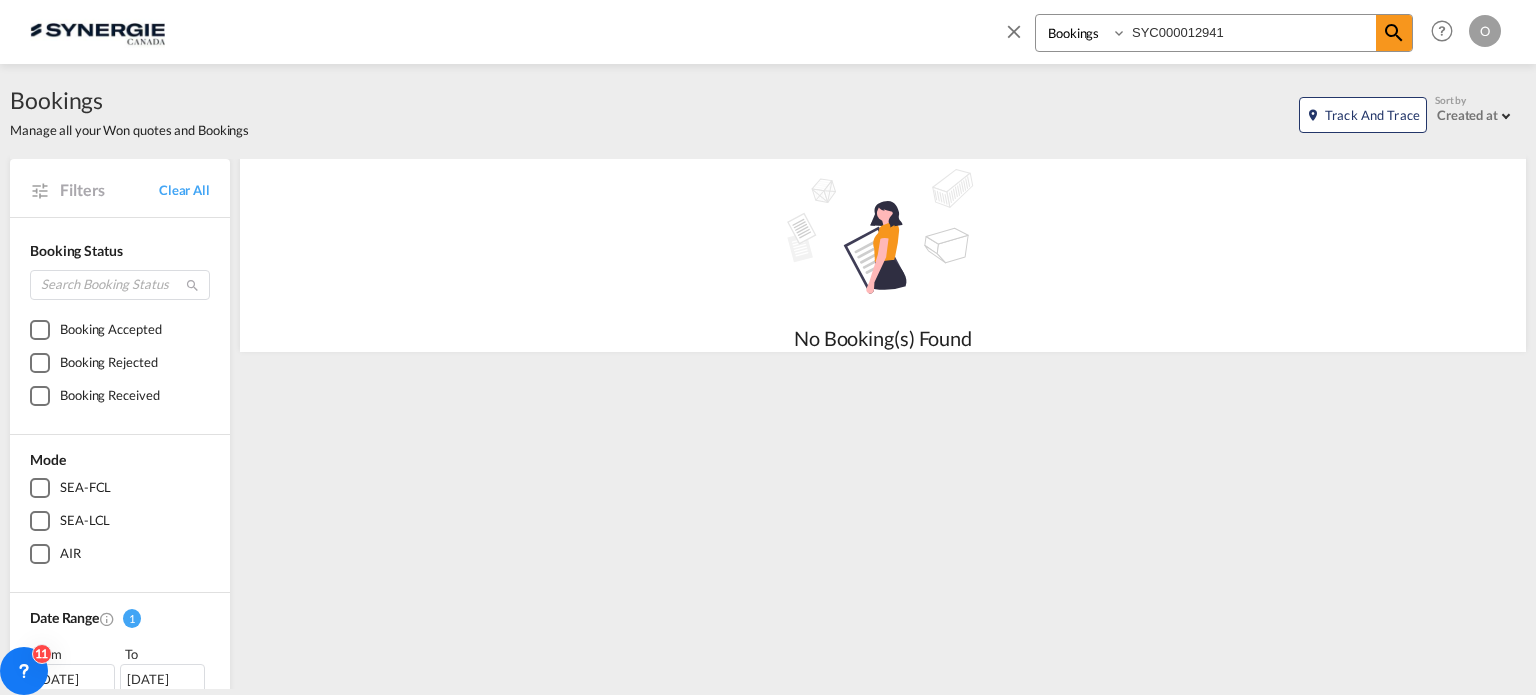 click on "Bookings Quotes Enquiries" at bounding box center (1083, 33) 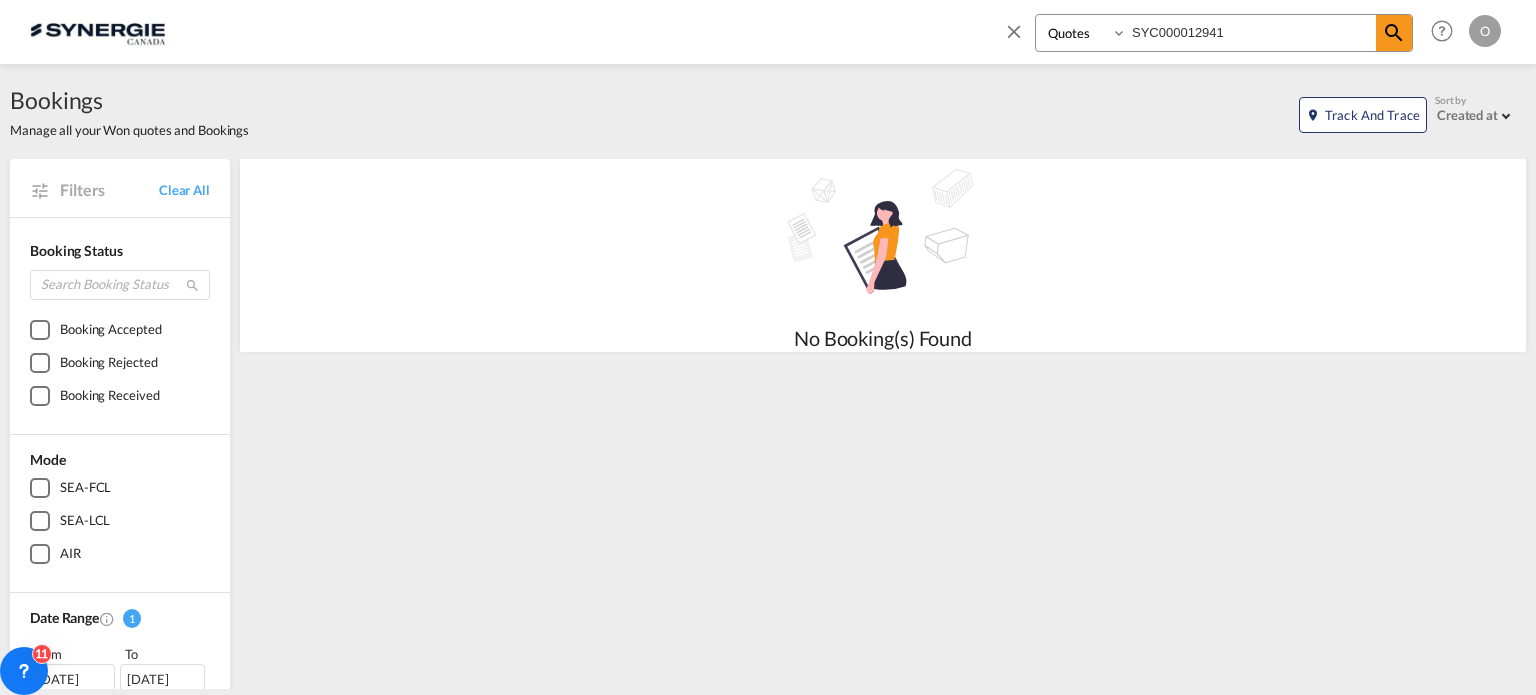 click on "Bookings Quotes Enquiries" at bounding box center [1083, 33] 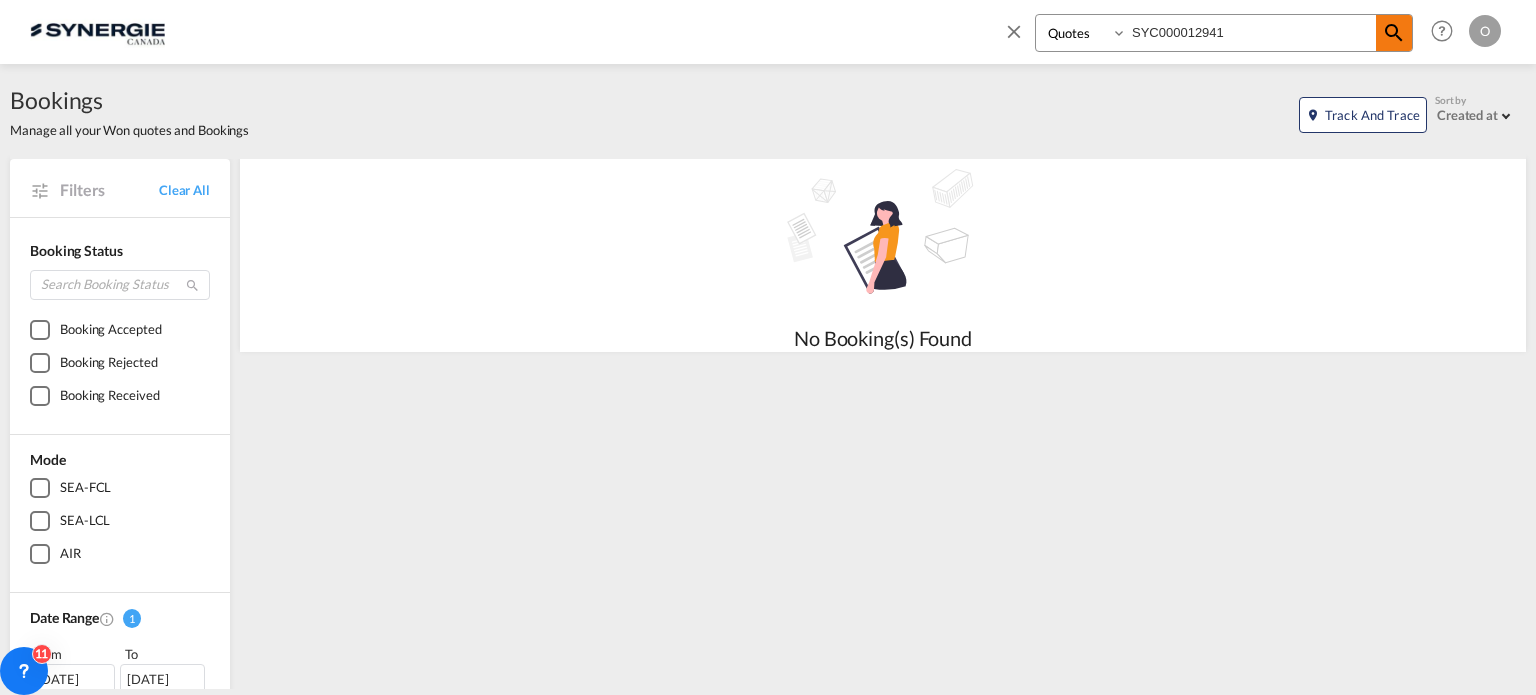 click at bounding box center (1394, 33) 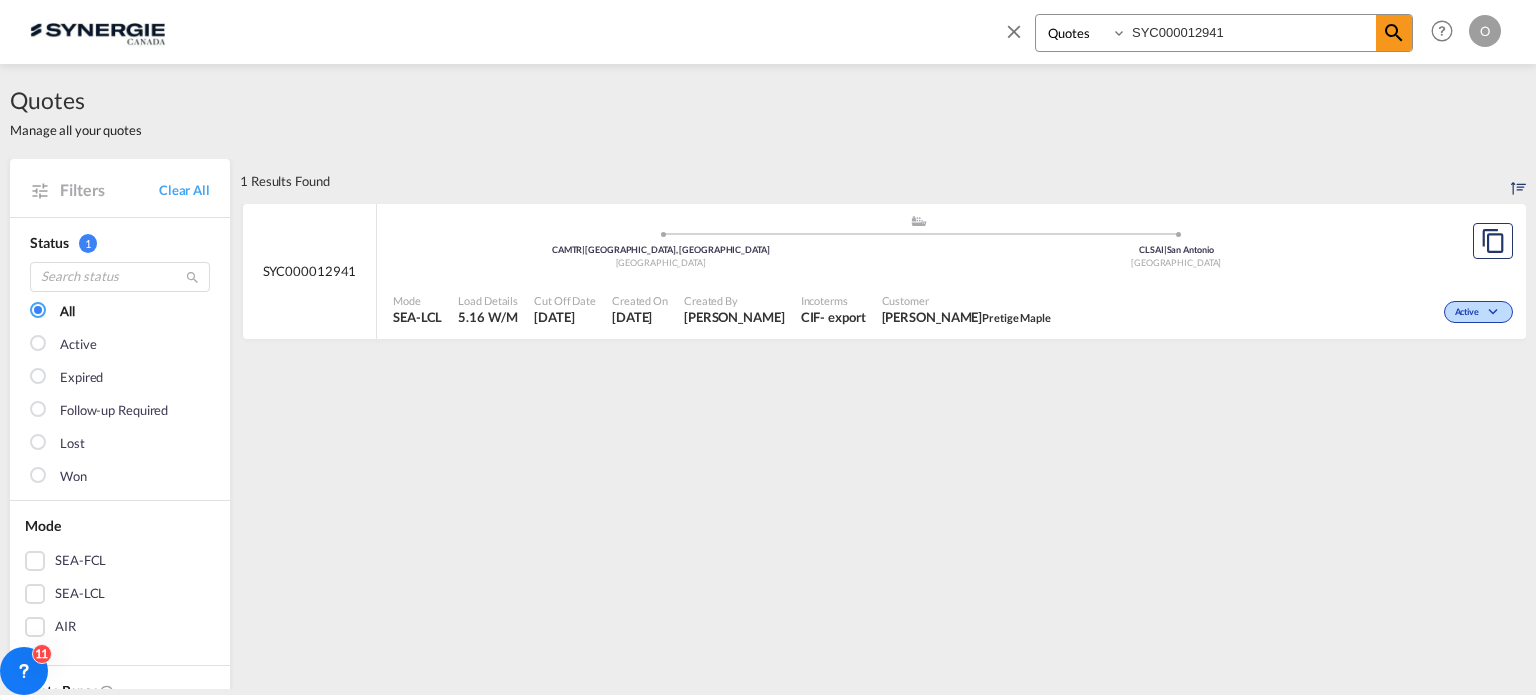 click on "Created On   [DATE]" at bounding box center (640, 310) 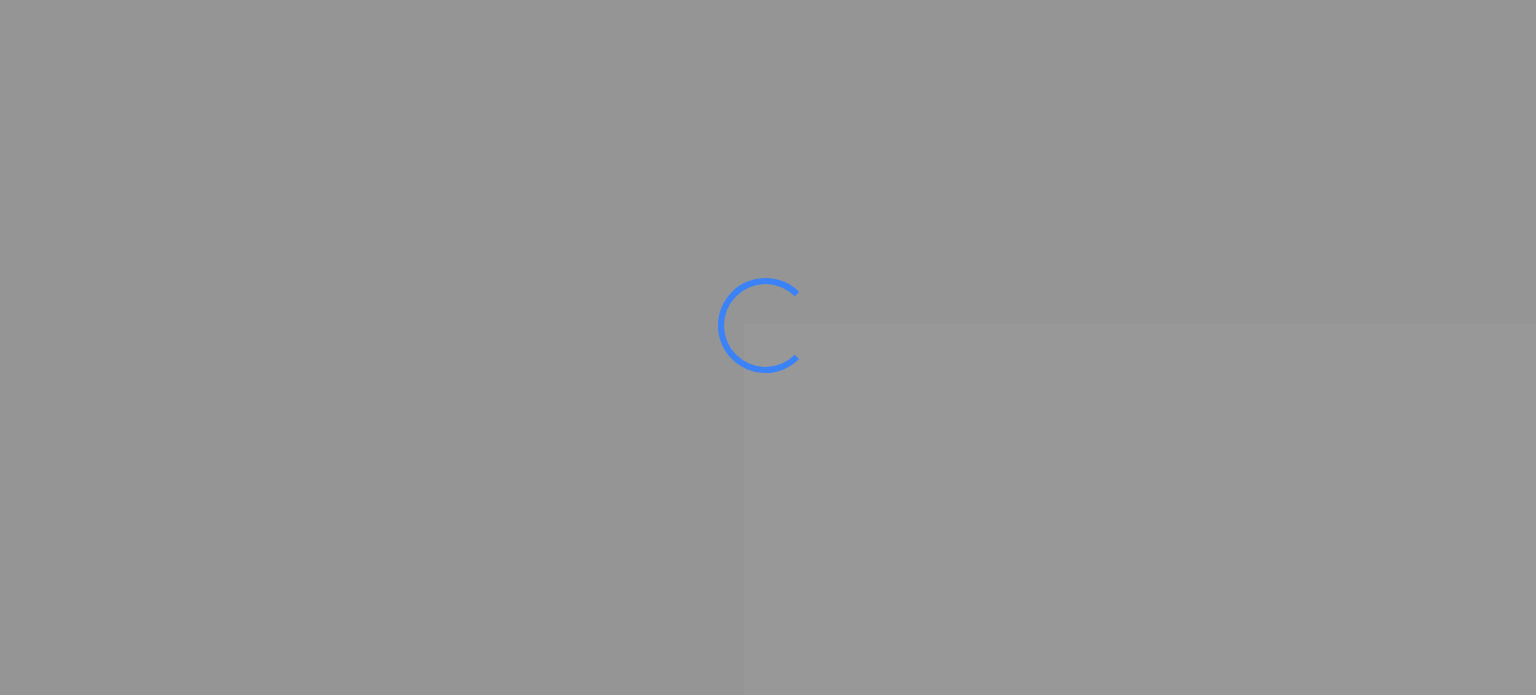 scroll, scrollTop: 0, scrollLeft: 0, axis: both 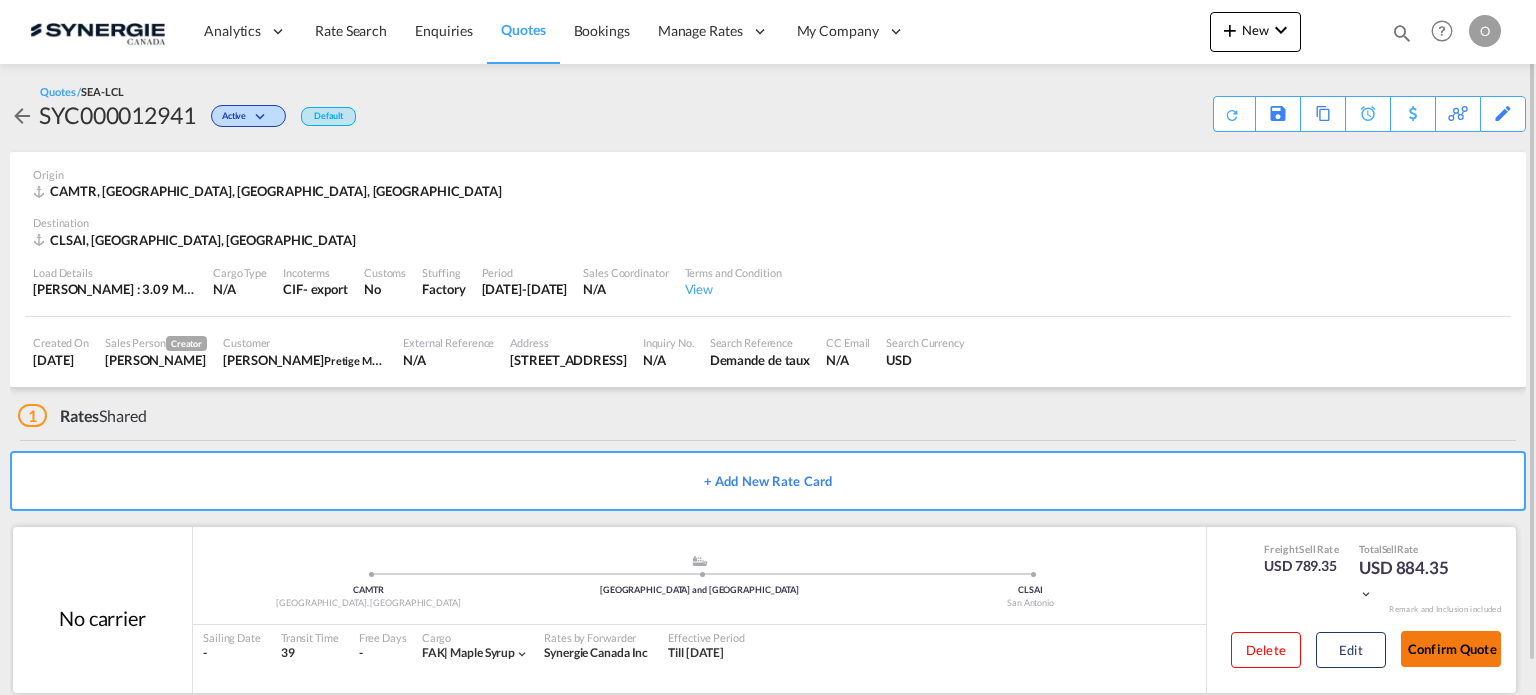 click on "Confirm Quote" at bounding box center [1451, 649] 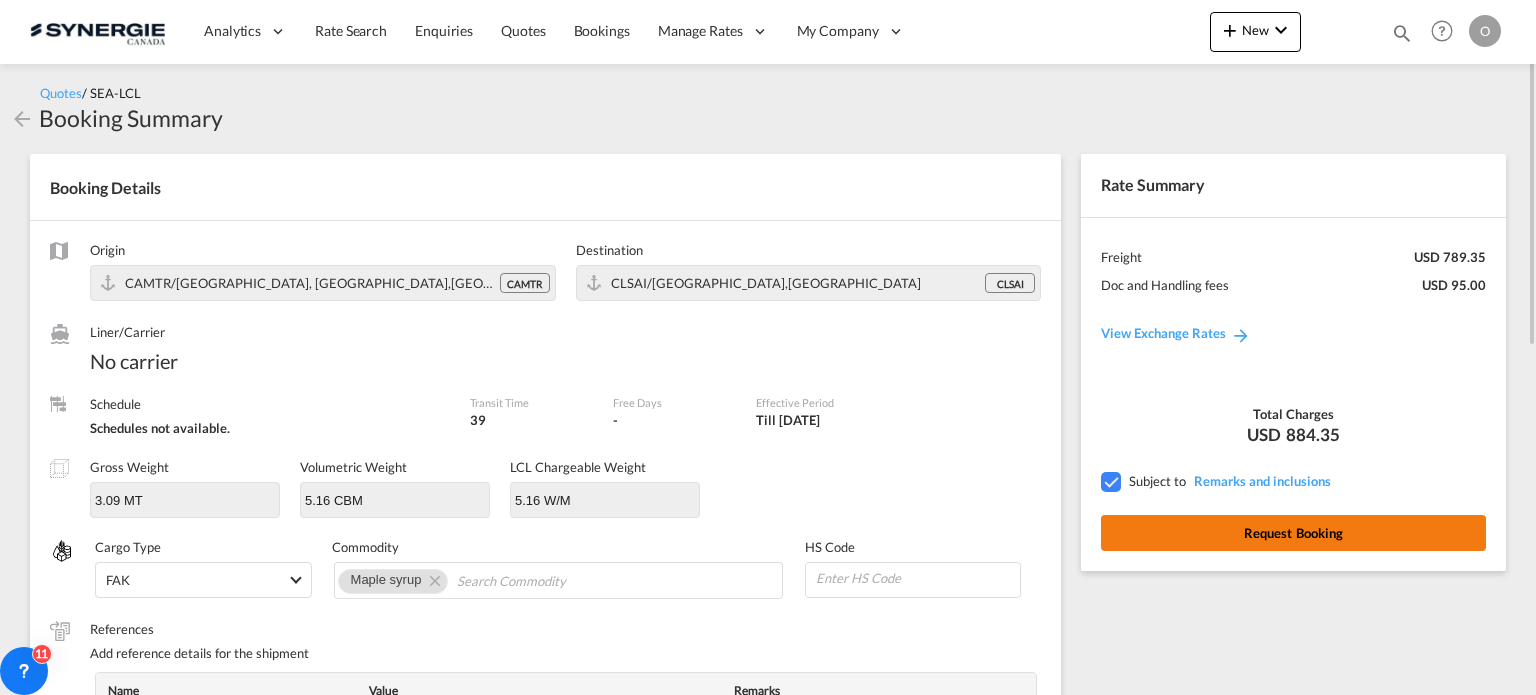 click on "Request Booking" at bounding box center (1293, 533) 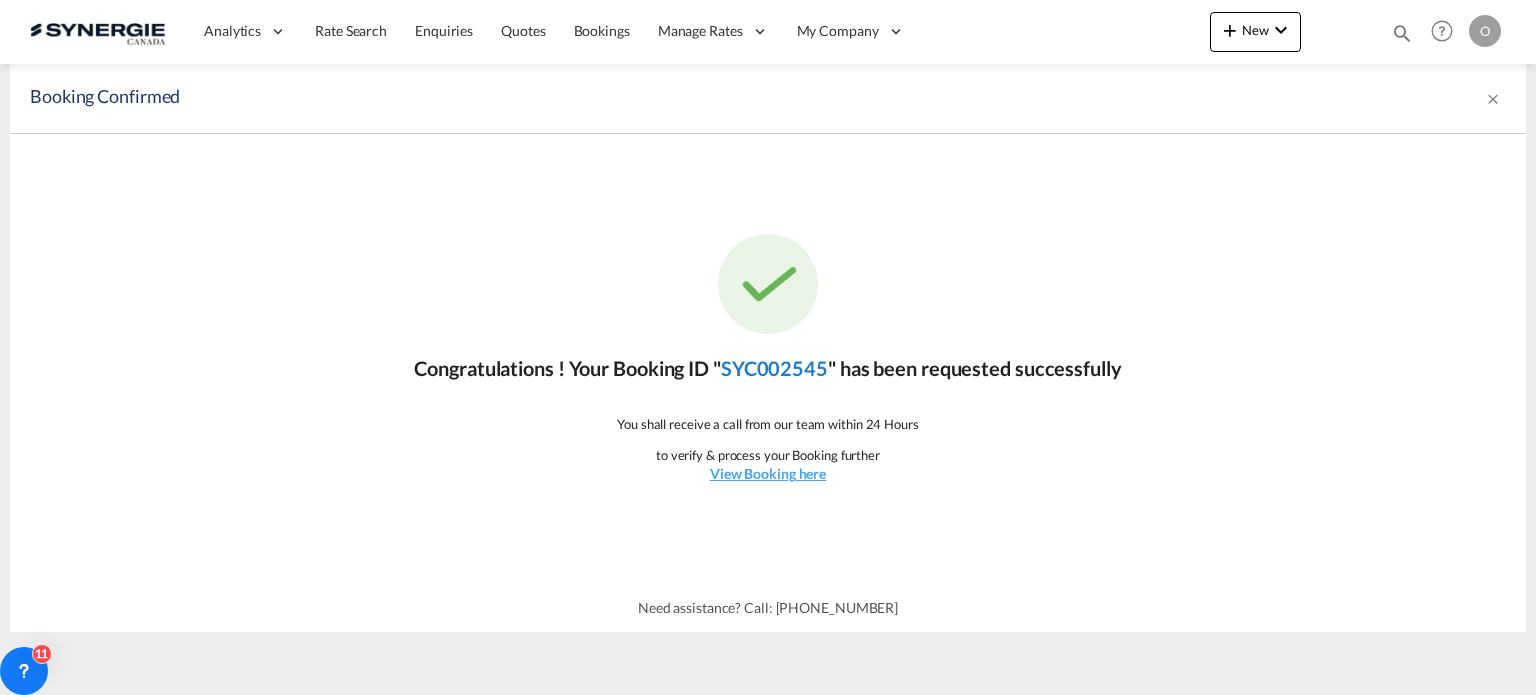 click on "SYC002545" 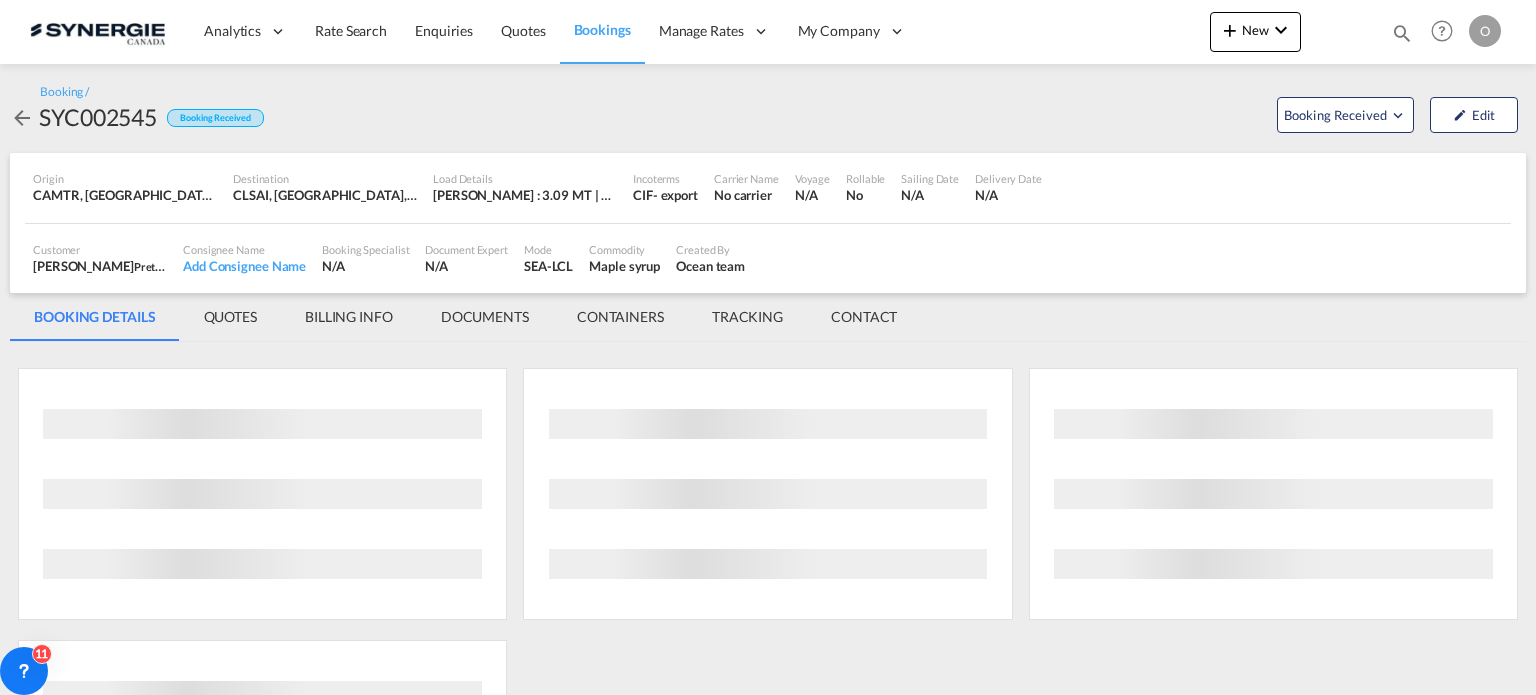 scroll, scrollTop: 0, scrollLeft: 0, axis: both 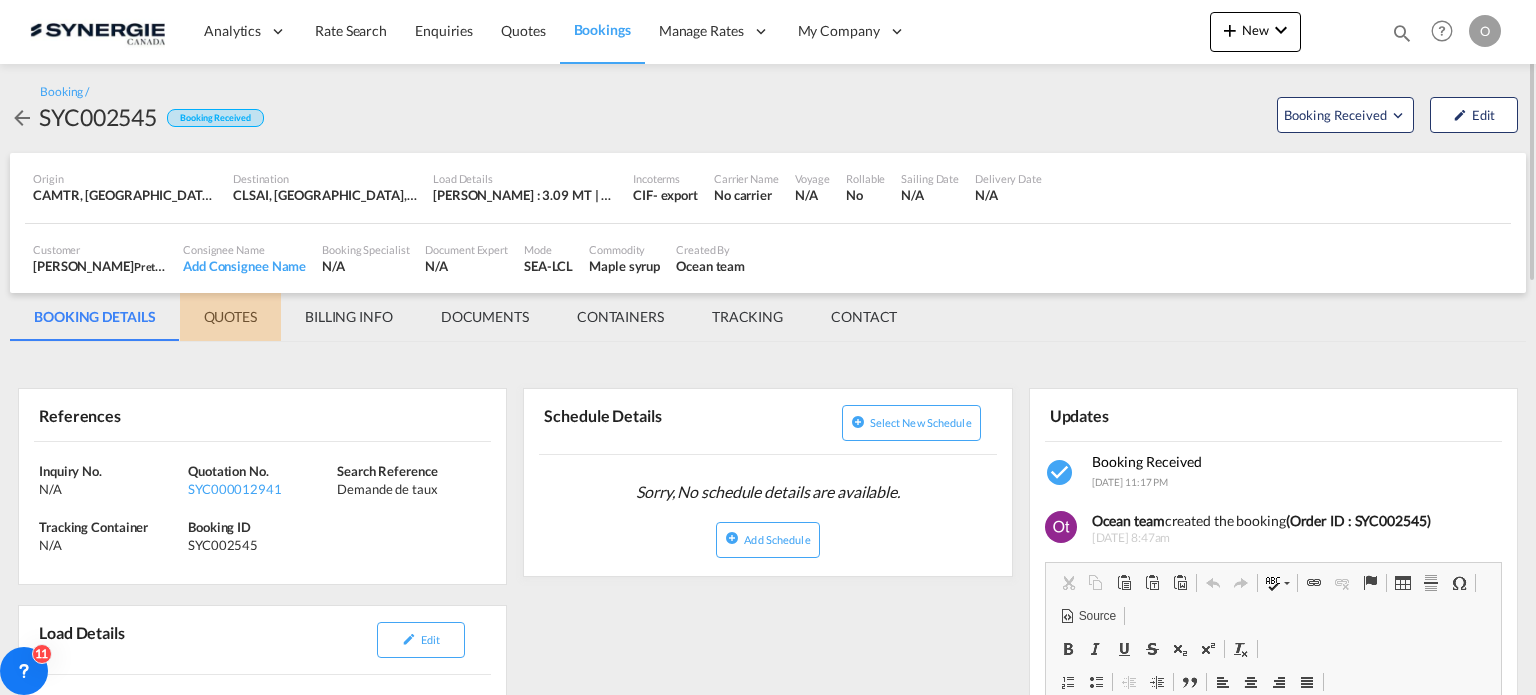 click on "QUOTES" at bounding box center [230, 317] 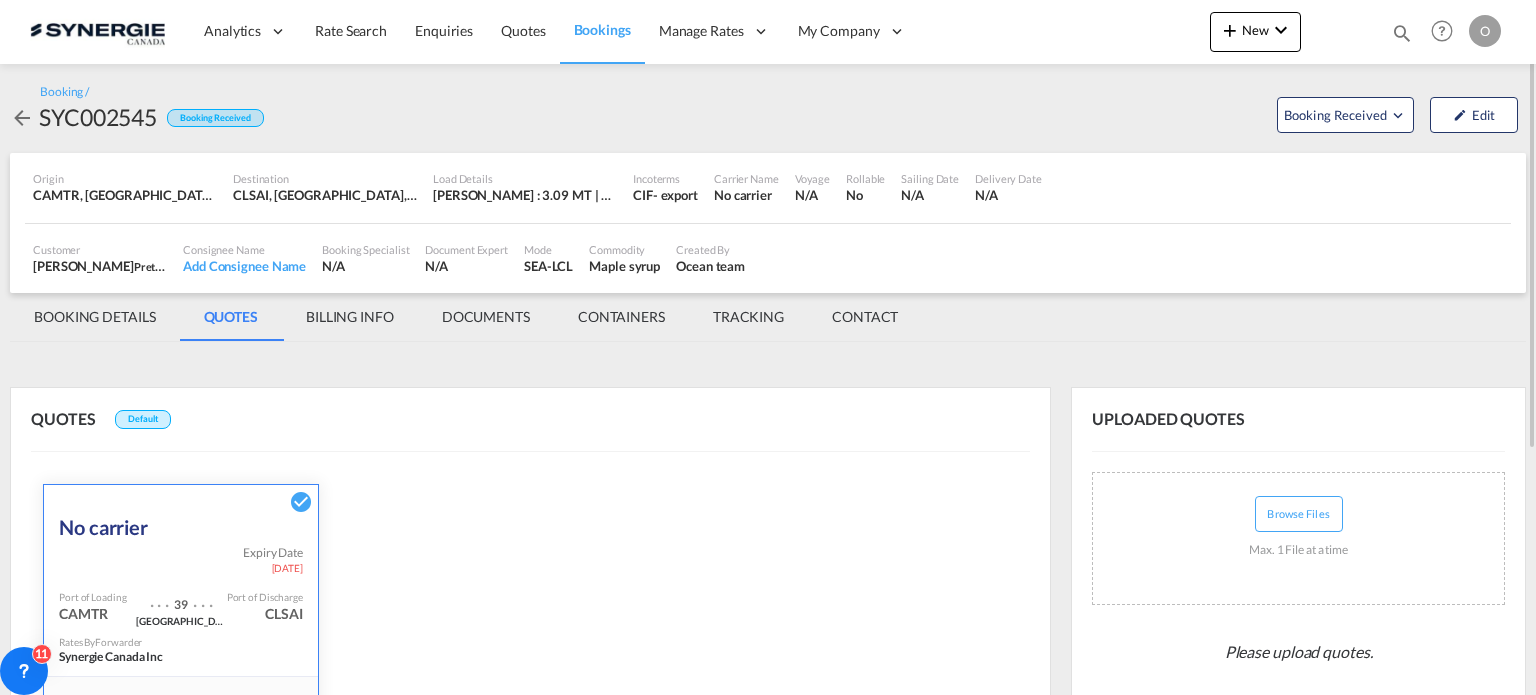 scroll, scrollTop: 300, scrollLeft: 0, axis: vertical 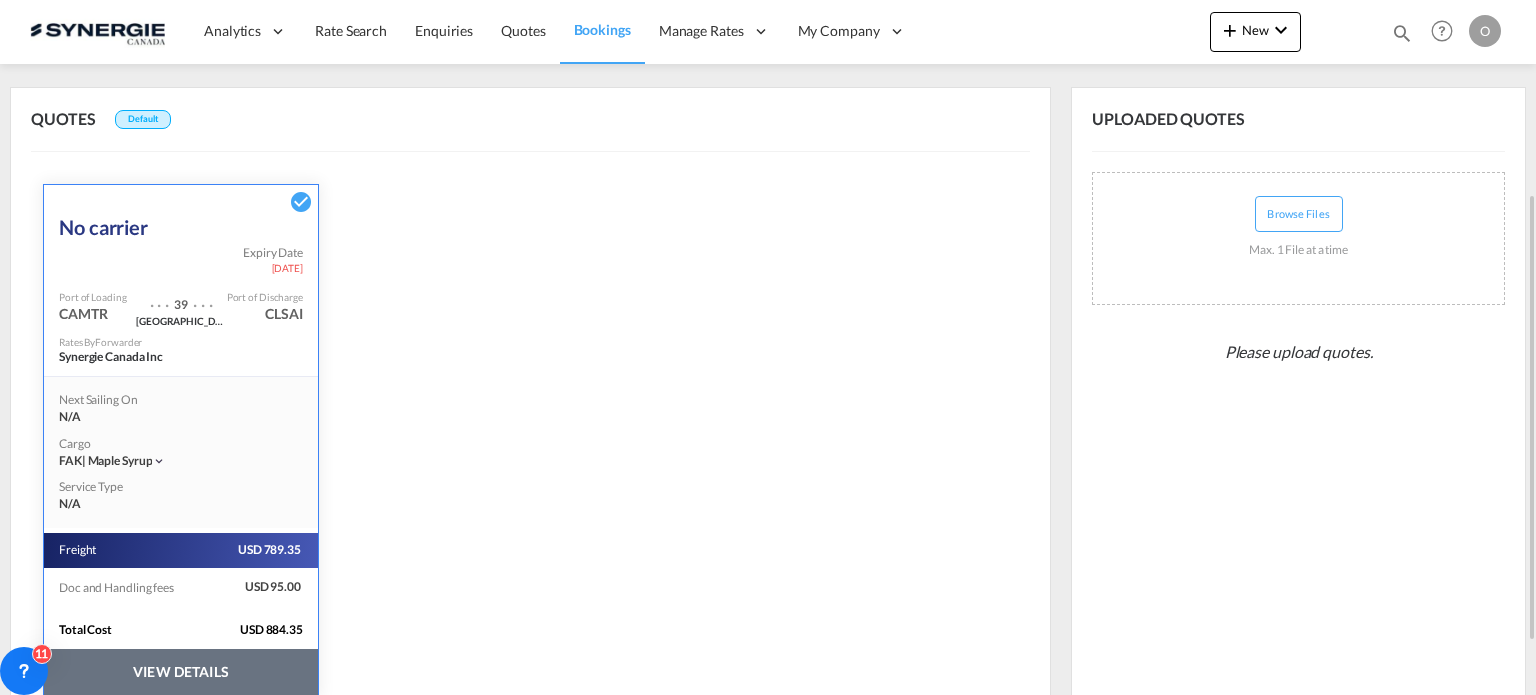 click at bounding box center (1402, 33) 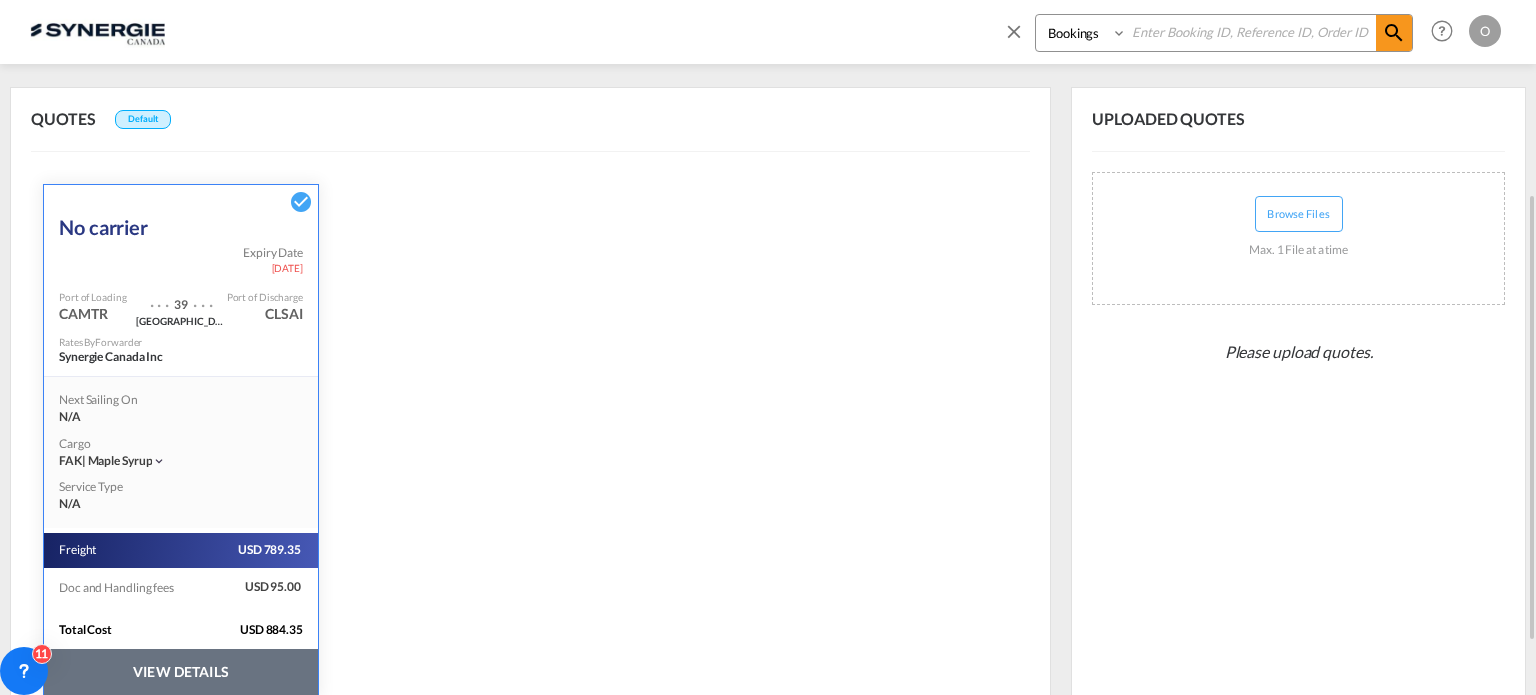 click at bounding box center [1251, 32] 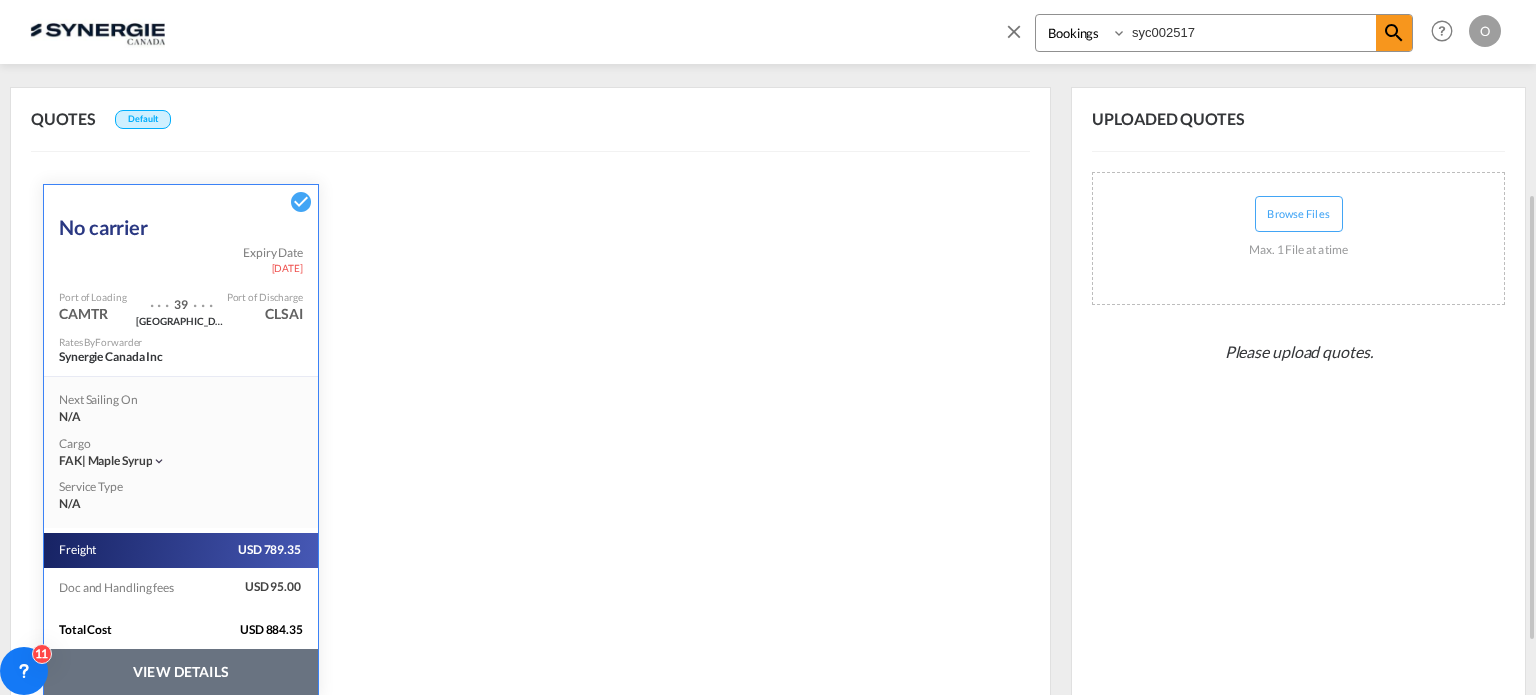 type on "syc002517" 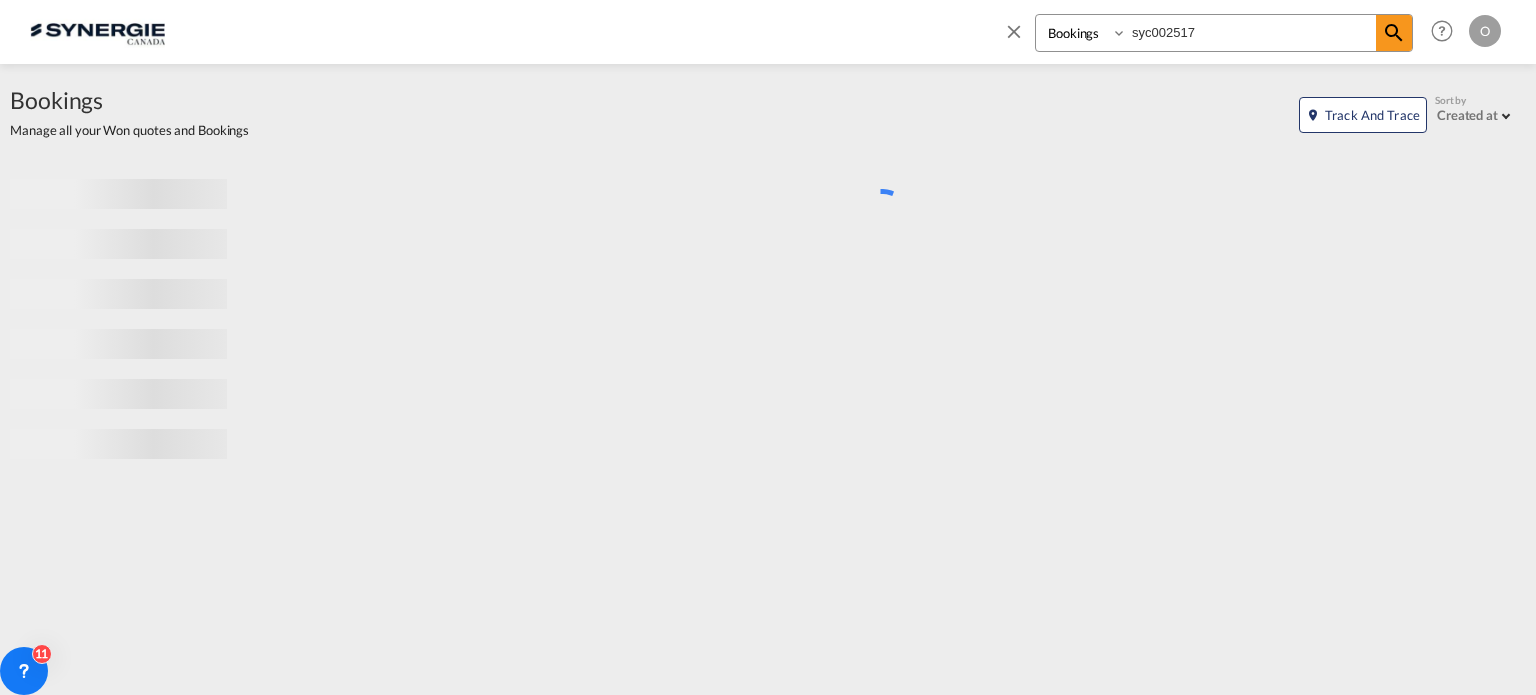 scroll, scrollTop: 0, scrollLeft: 0, axis: both 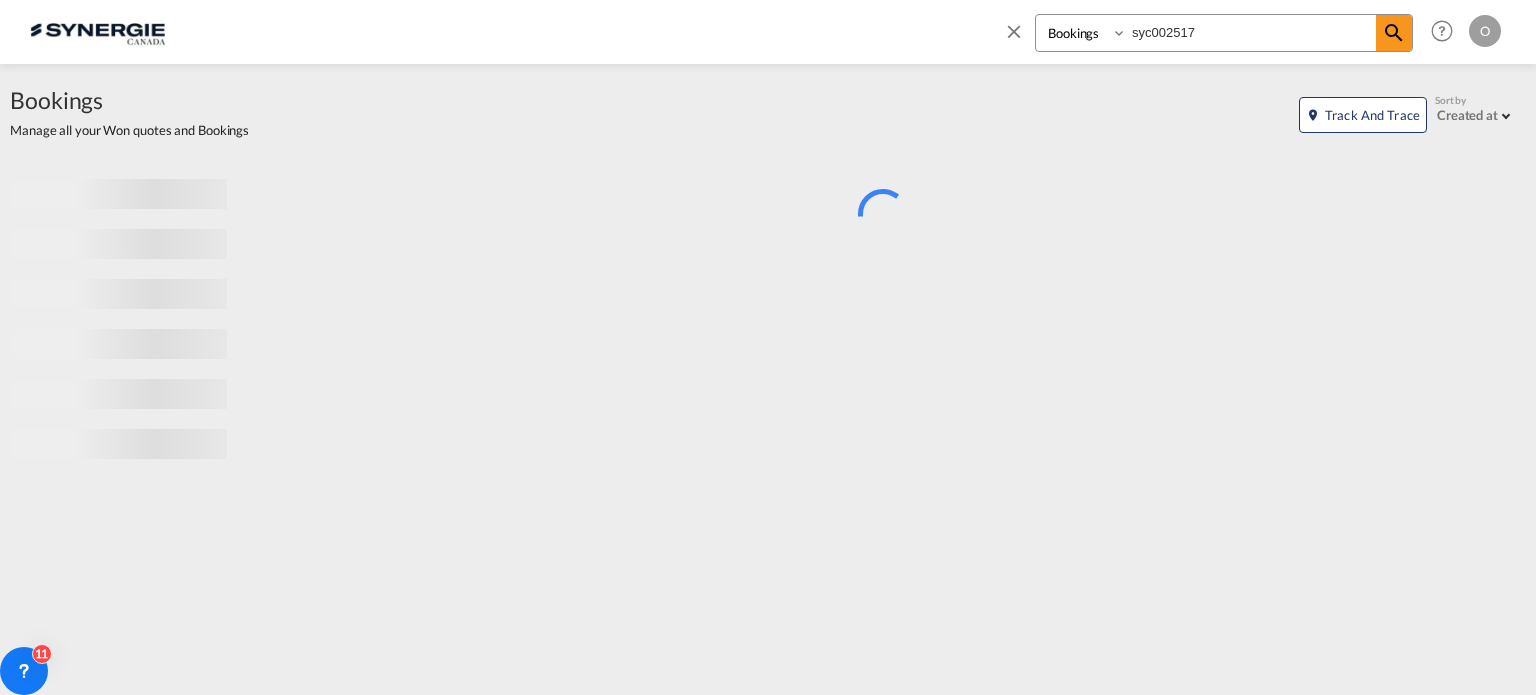 click on "Bookings Quotes Enquiries" at bounding box center [1083, 33] 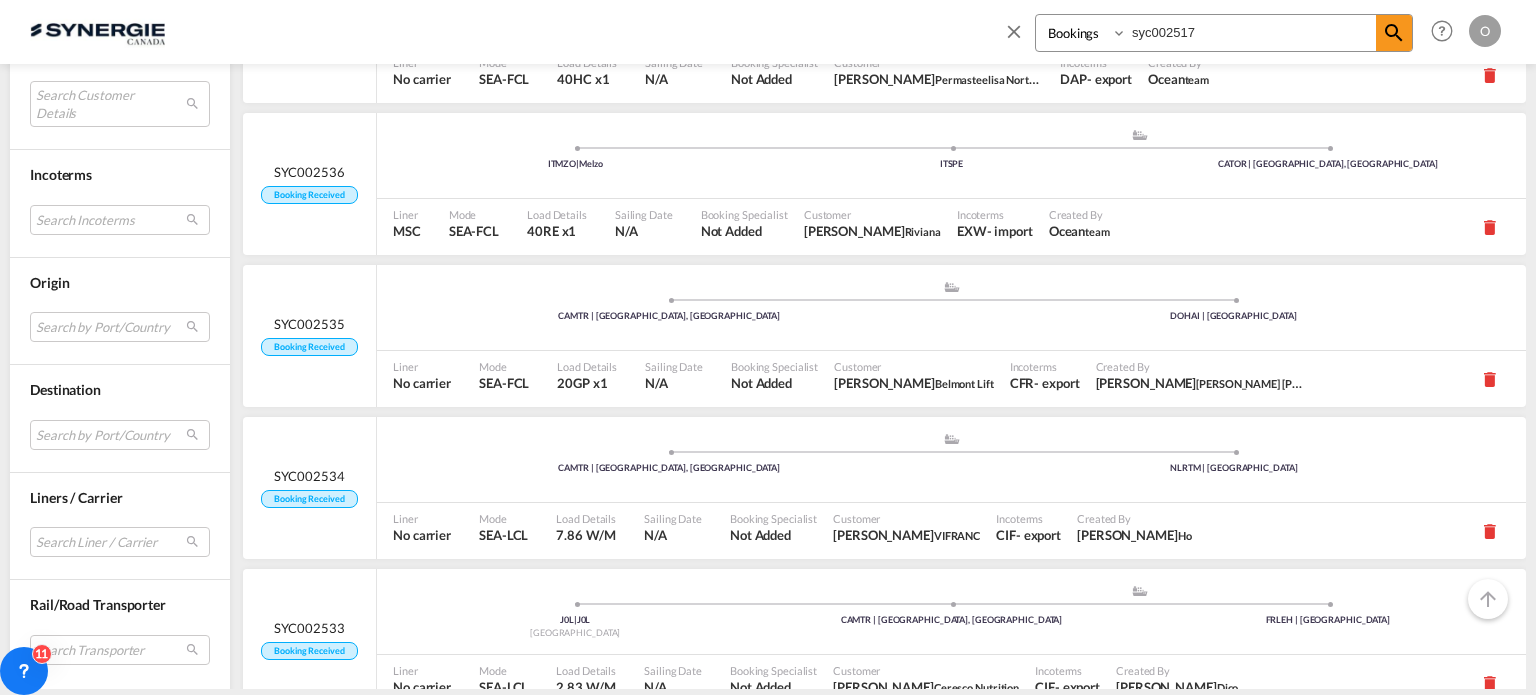 scroll, scrollTop: 1400, scrollLeft: 0, axis: vertical 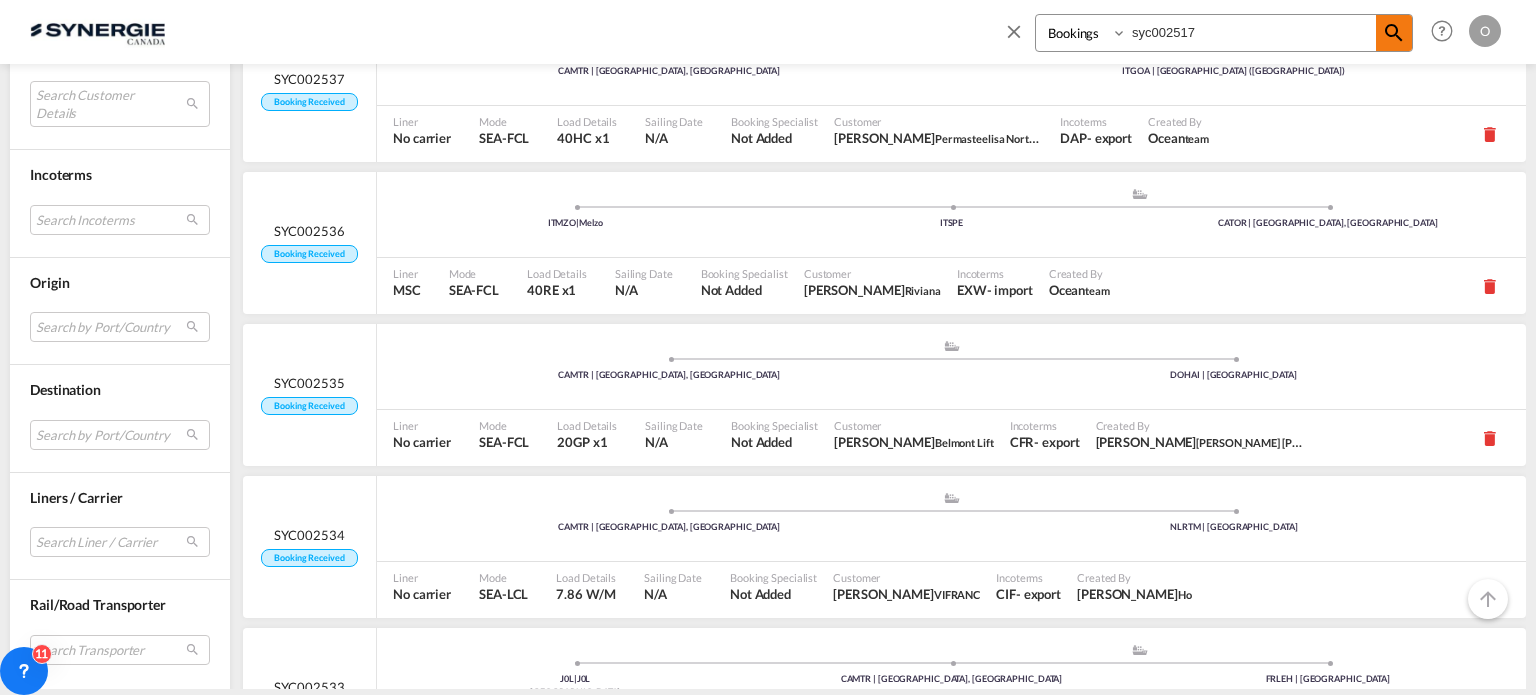 click at bounding box center [1394, 33] 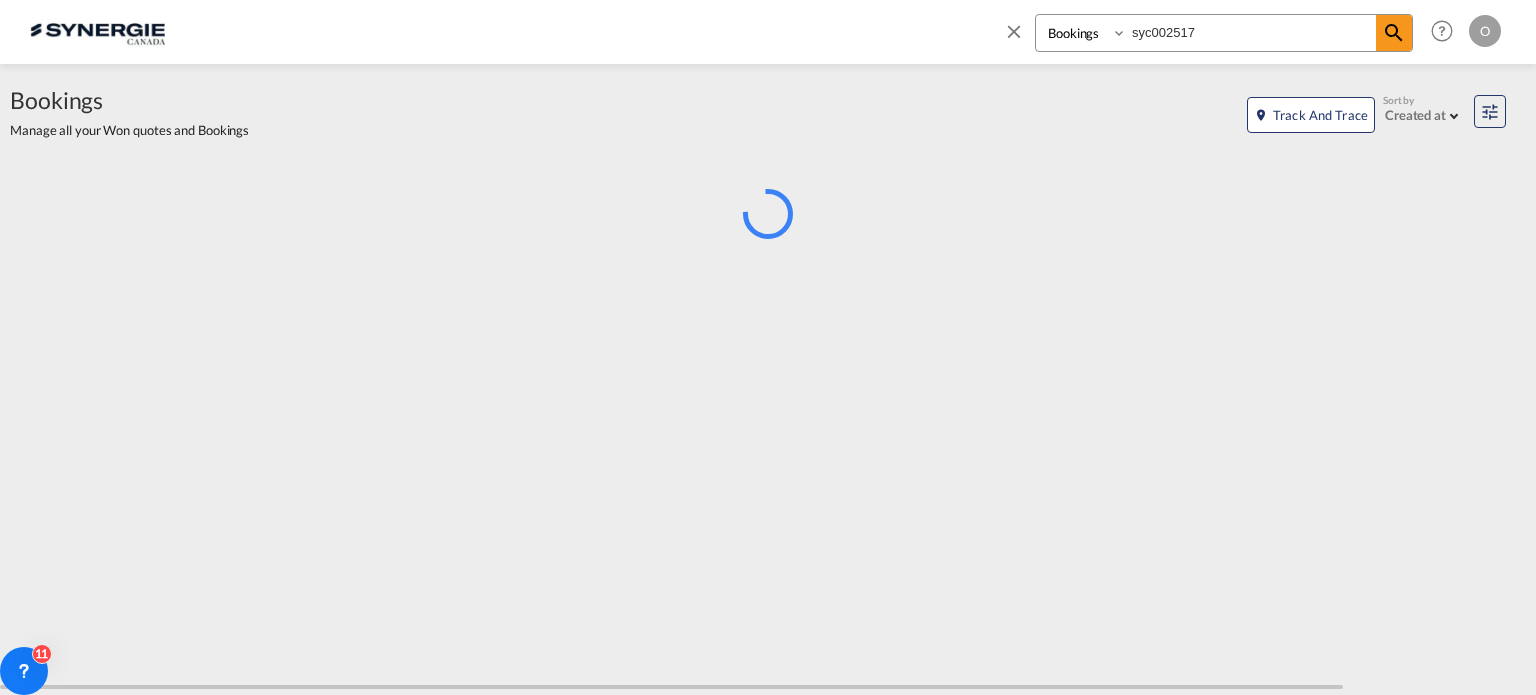 scroll, scrollTop: 0, scrollLeft: 0, axis: both 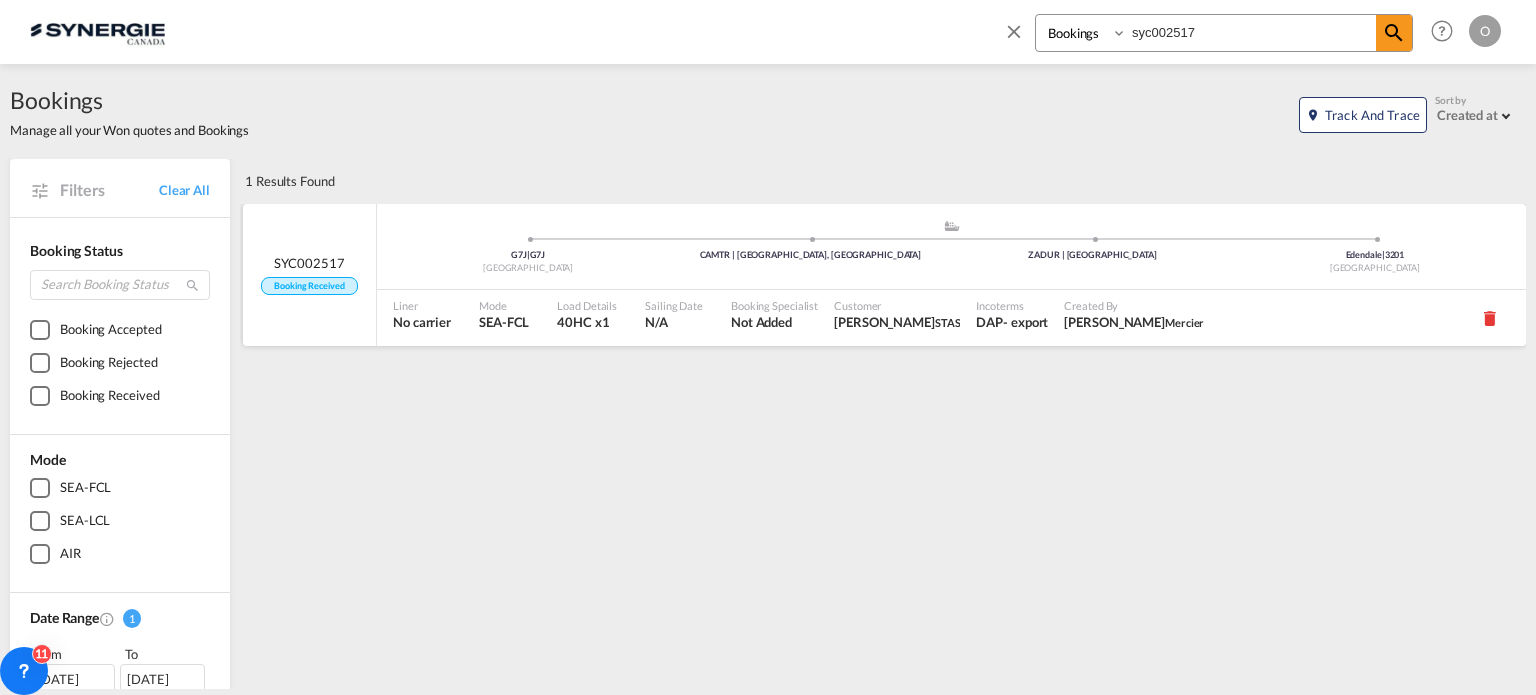 click on "N/A" at bounding box center (674, 322) 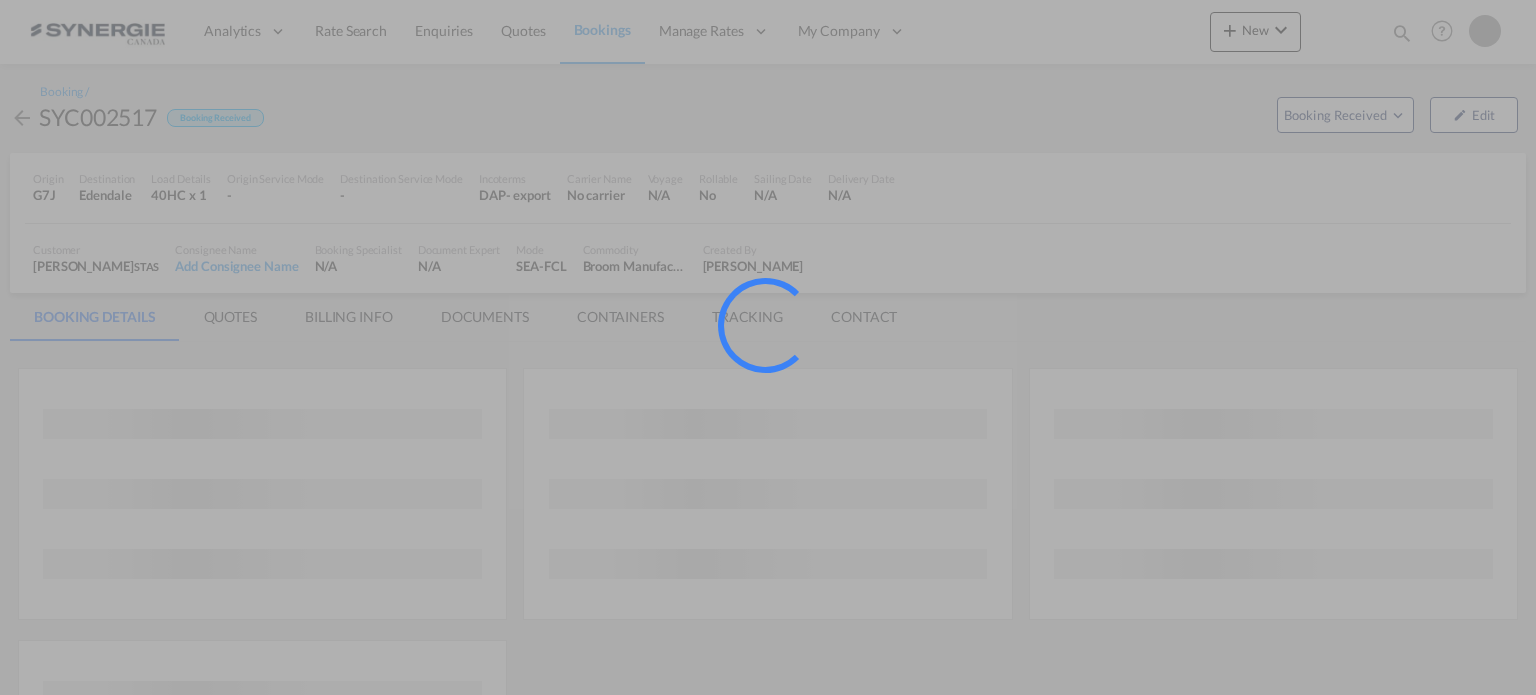 scroll, scrollTop: 0, scrollLeft: 0, axis: both 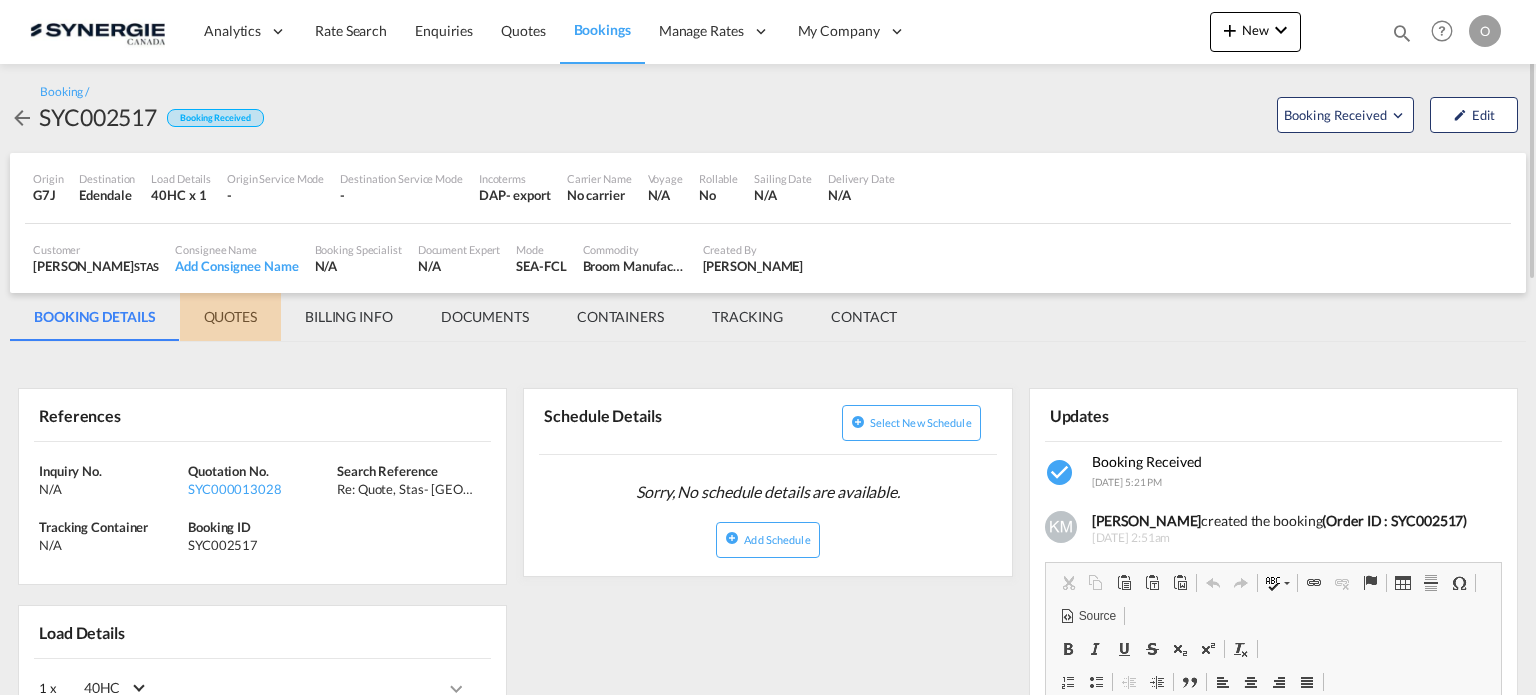 click on "QUOTES" at bounding box center [230, 317] 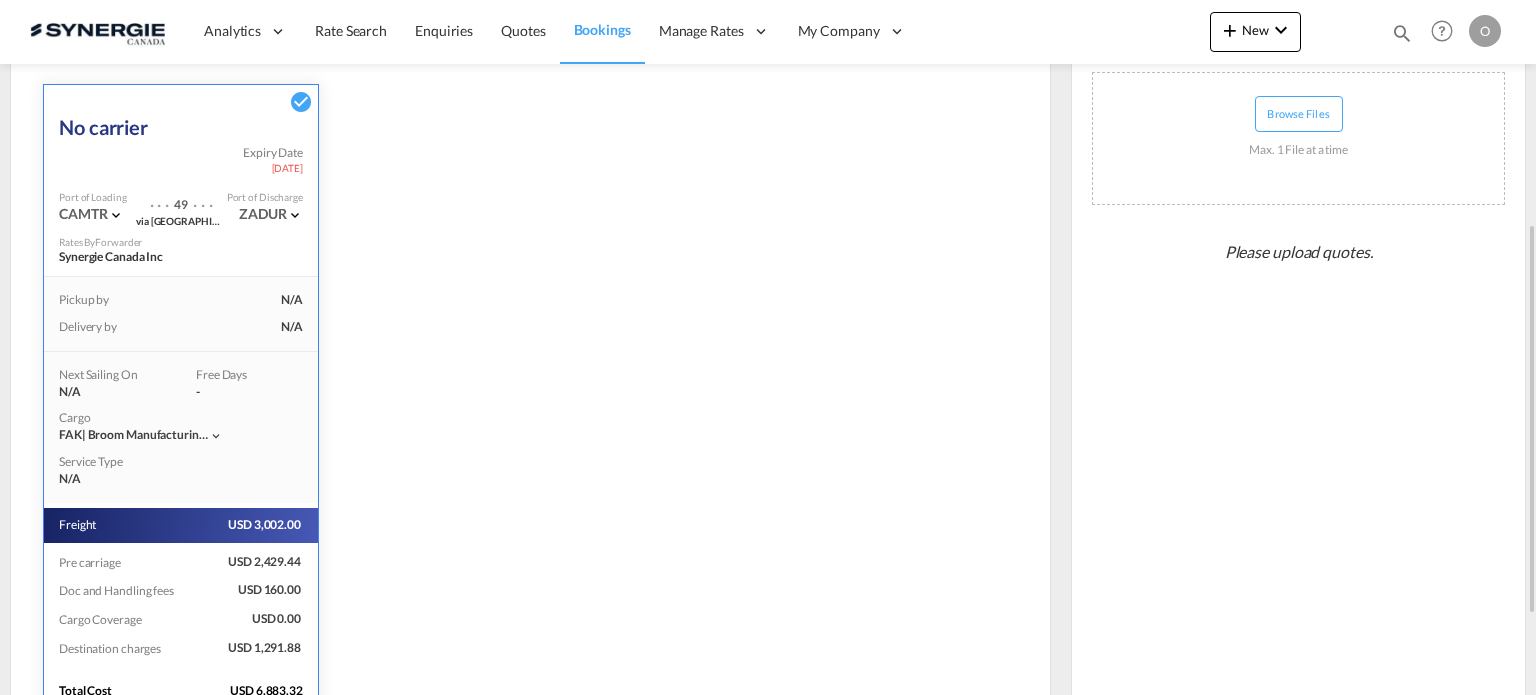 scroll, scrollTop: 540, scrollLeft: 0, axis: vertical 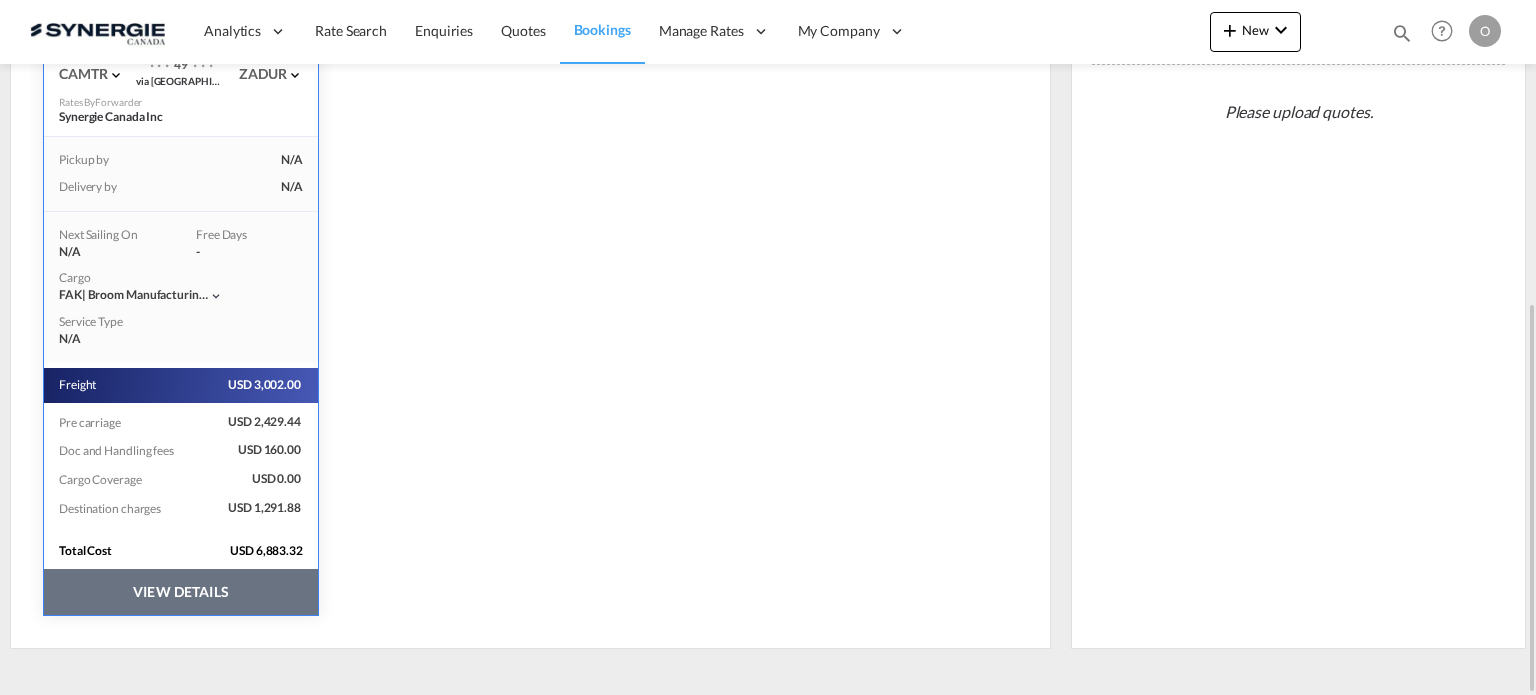 click on "VIEW DETAILS" at bounding box center [181, 592] 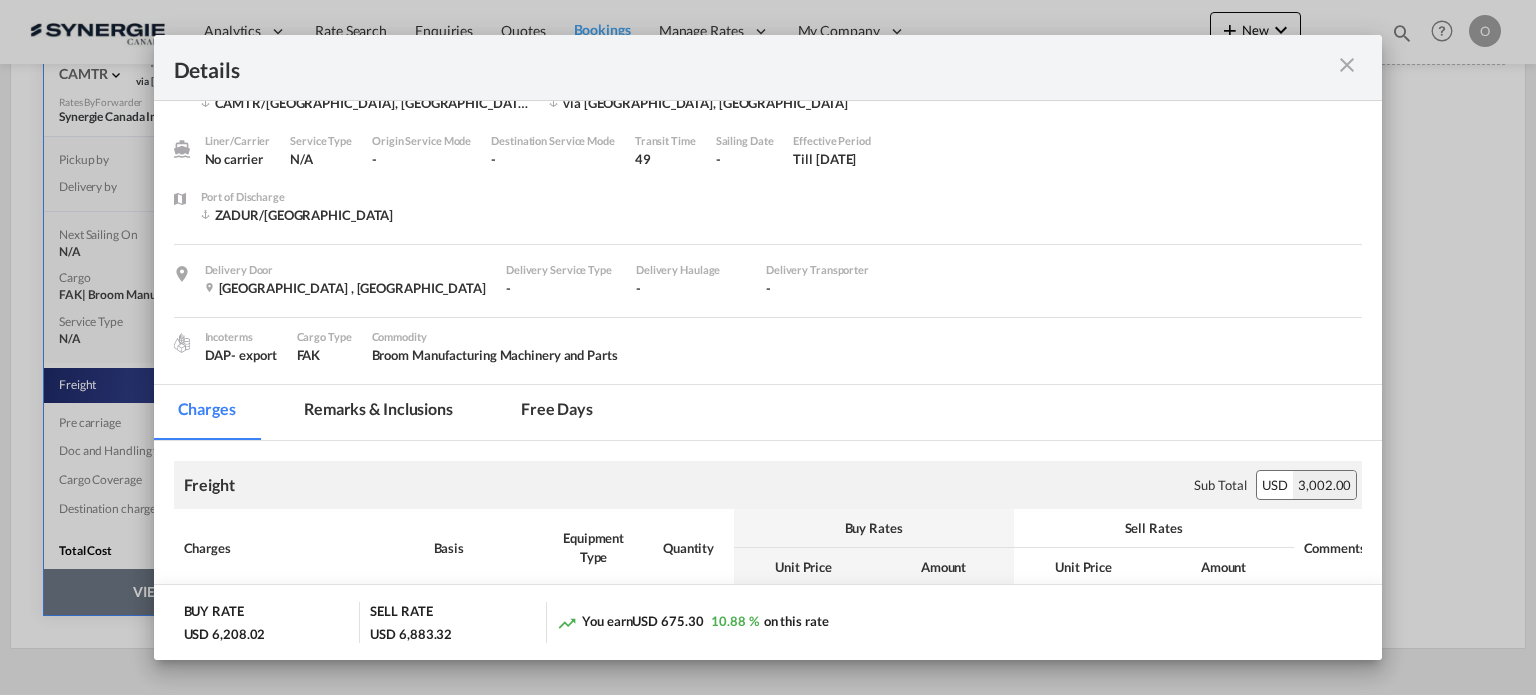 scroll, scrollTop: 200, scrollLeft: 0, axis: vertical 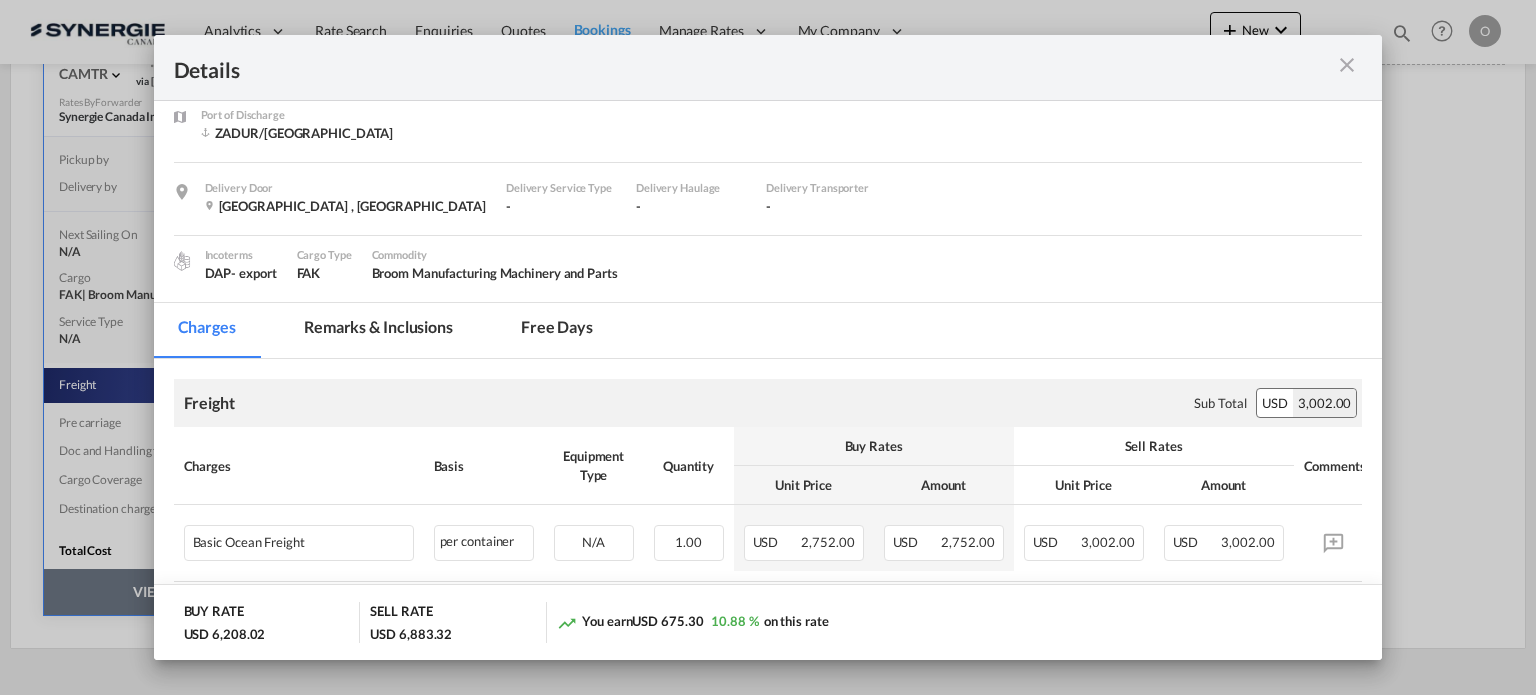 click on "Remarks & Inclusions" at bounding box center [378, 330] 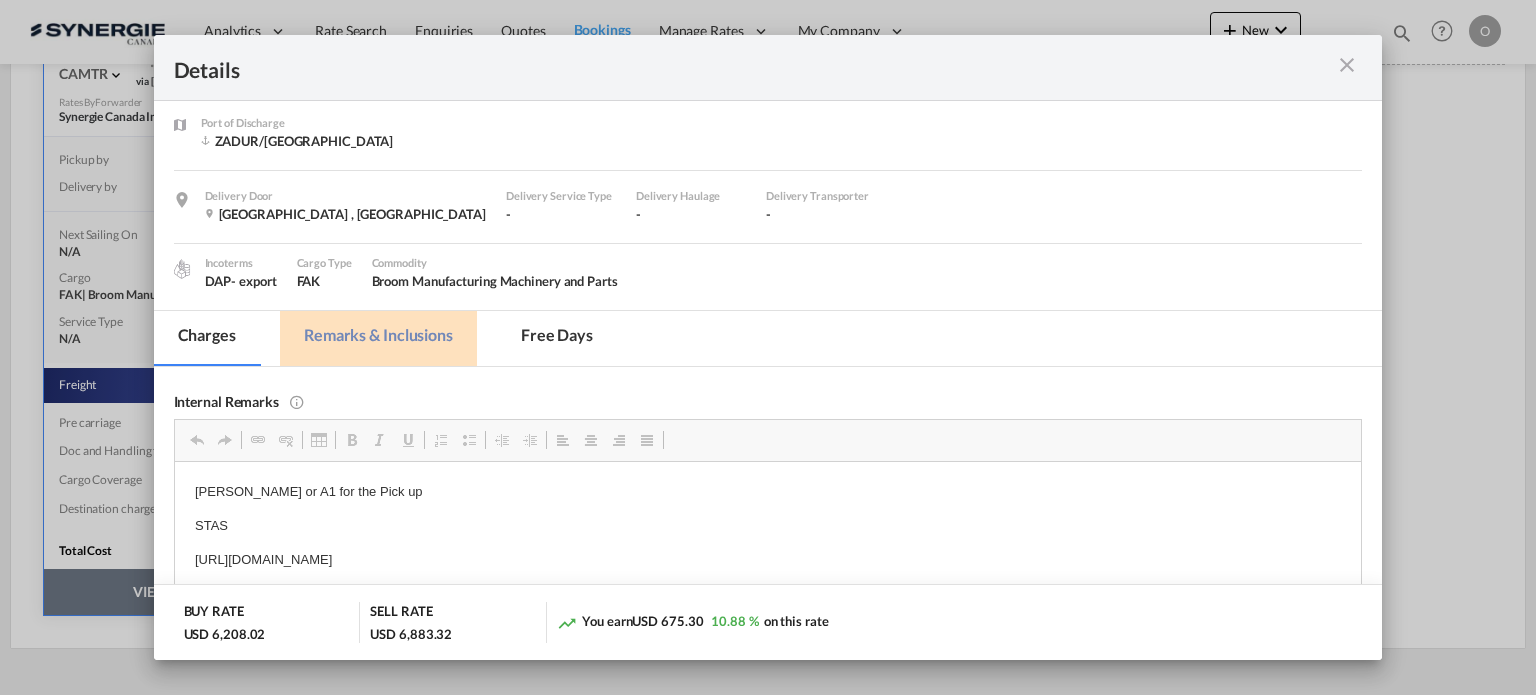 scroll, scrollTop: 0, scrollLeft: 0, axis: both 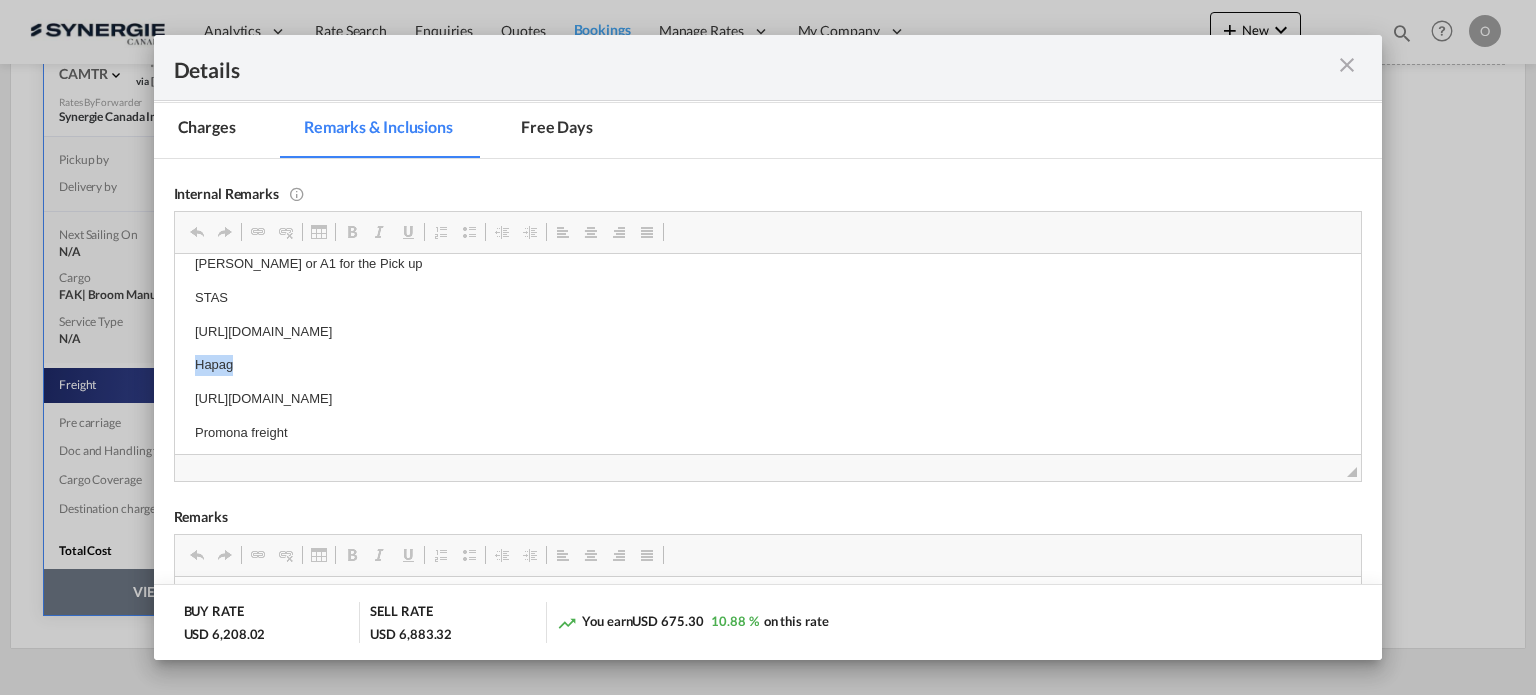 drag, startPoint x: 190, startPoint y: 353, endPoint x: 545, endPoint y: 352, distance: 355.0014 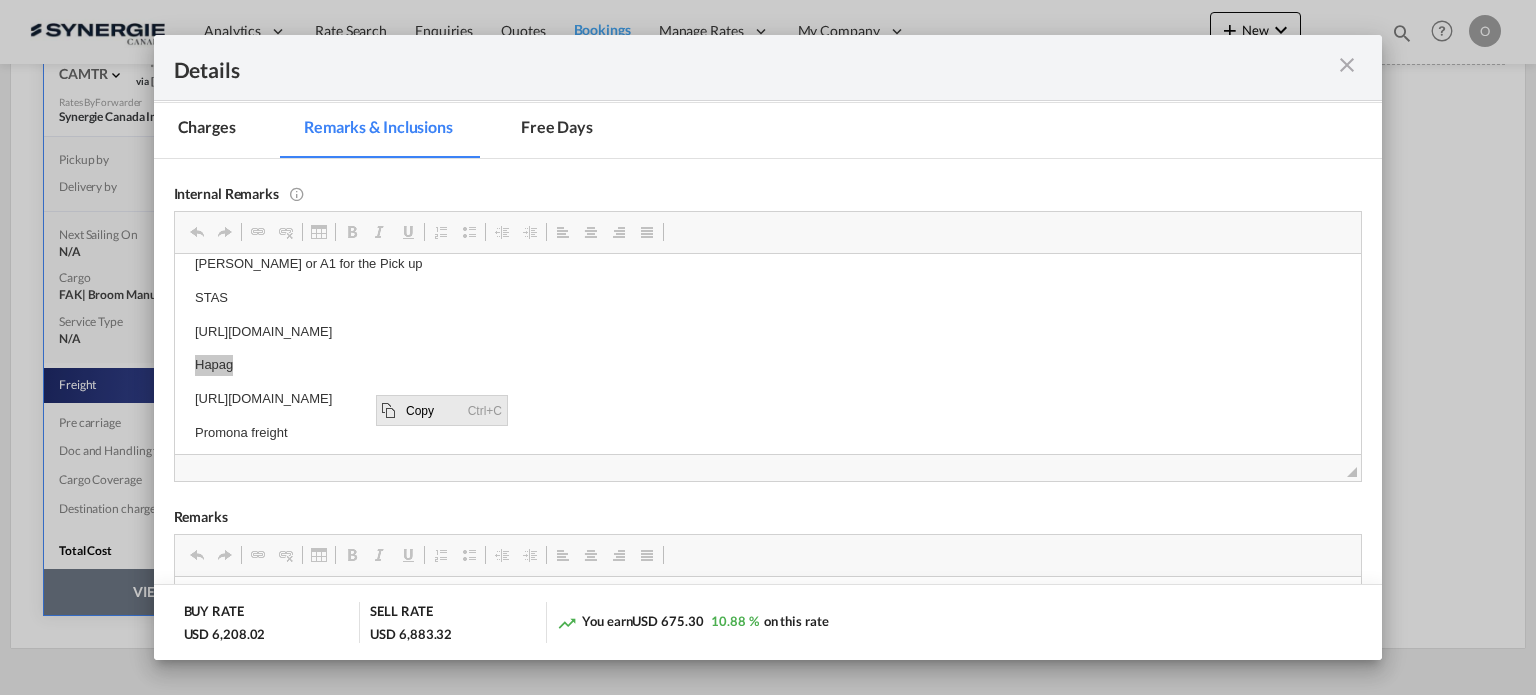 scroll, scrollTop: 0, scrollLeft: 0, axis: both 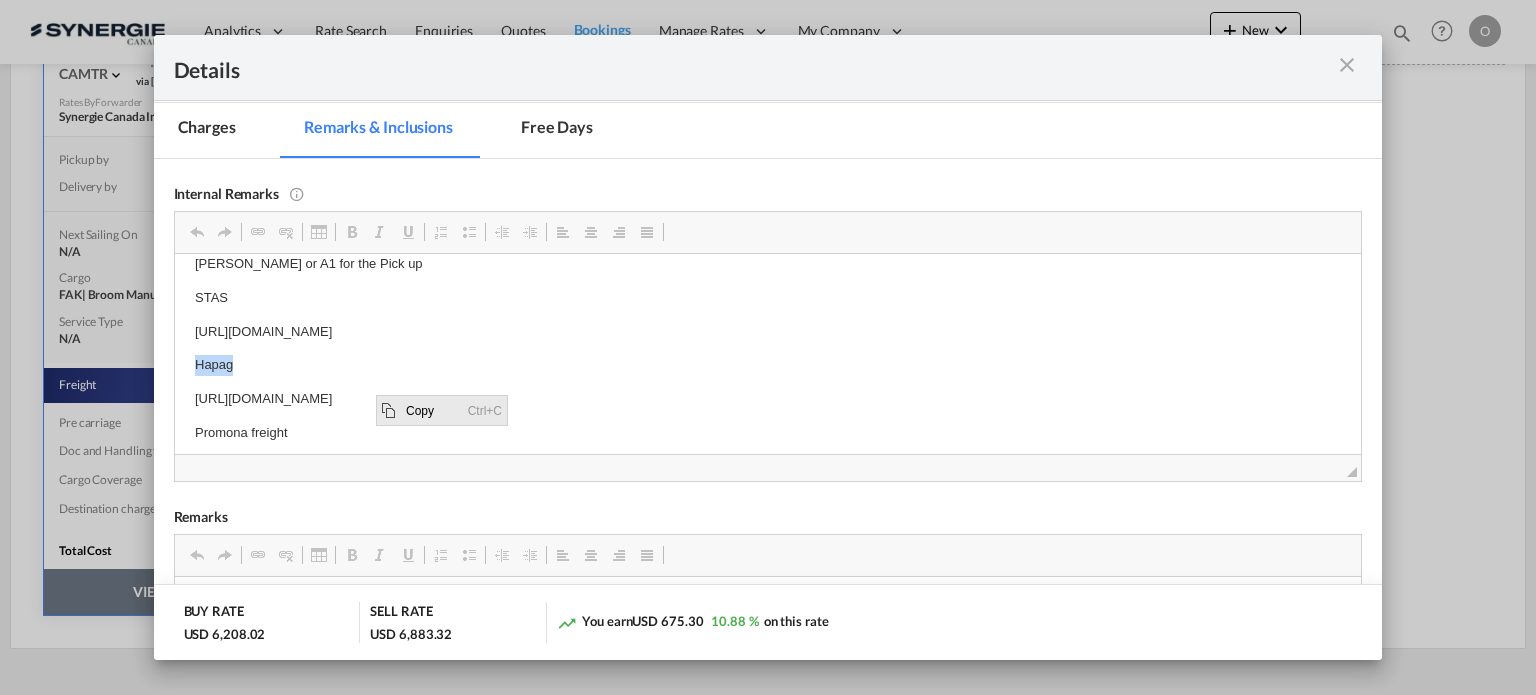 copy on "https://app.frontapp.com/open/msg_1g64sryn?key=ZLA46aPXbCdoFNJhLH5G1YdjnHH0V_M2" 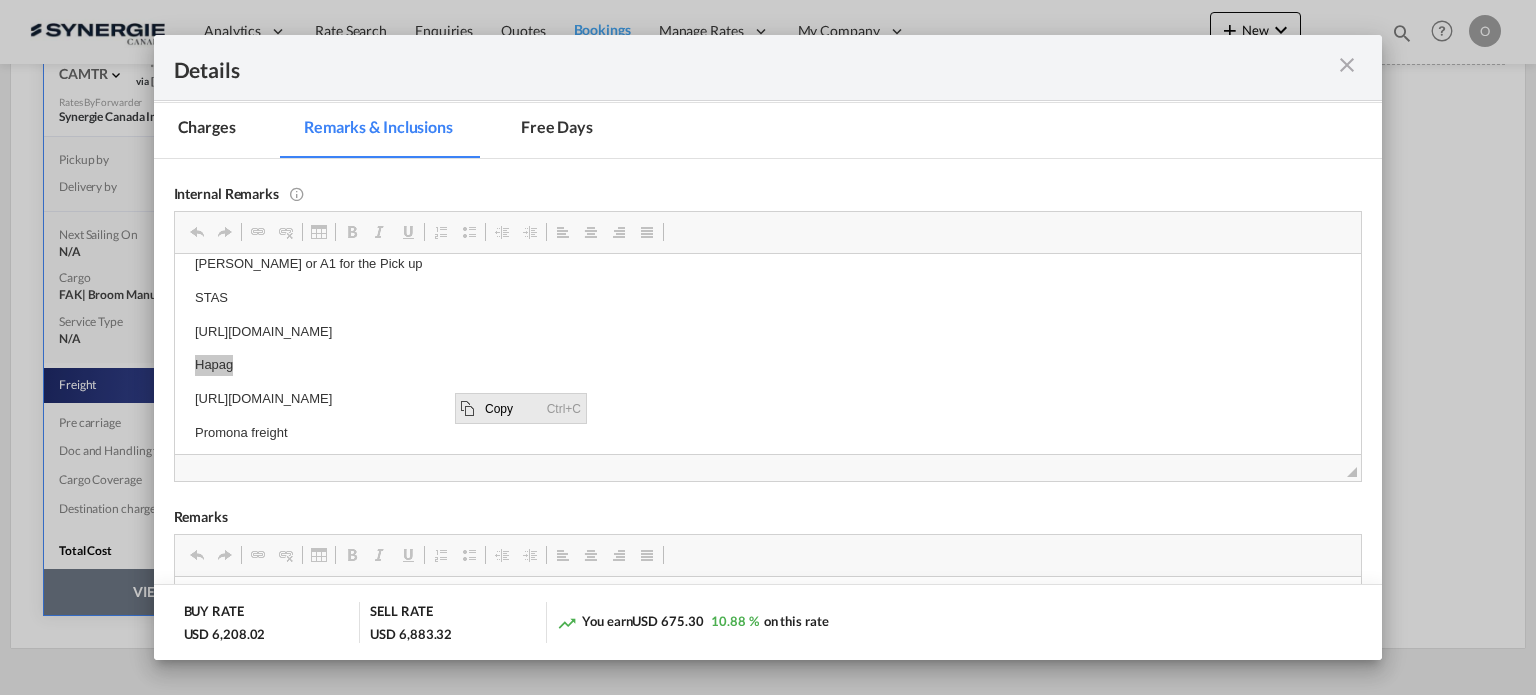 drag, startPoint x: 491, startPoint y: 411, endPoint x: 772, endPoint y: 555, distance: 315.74832 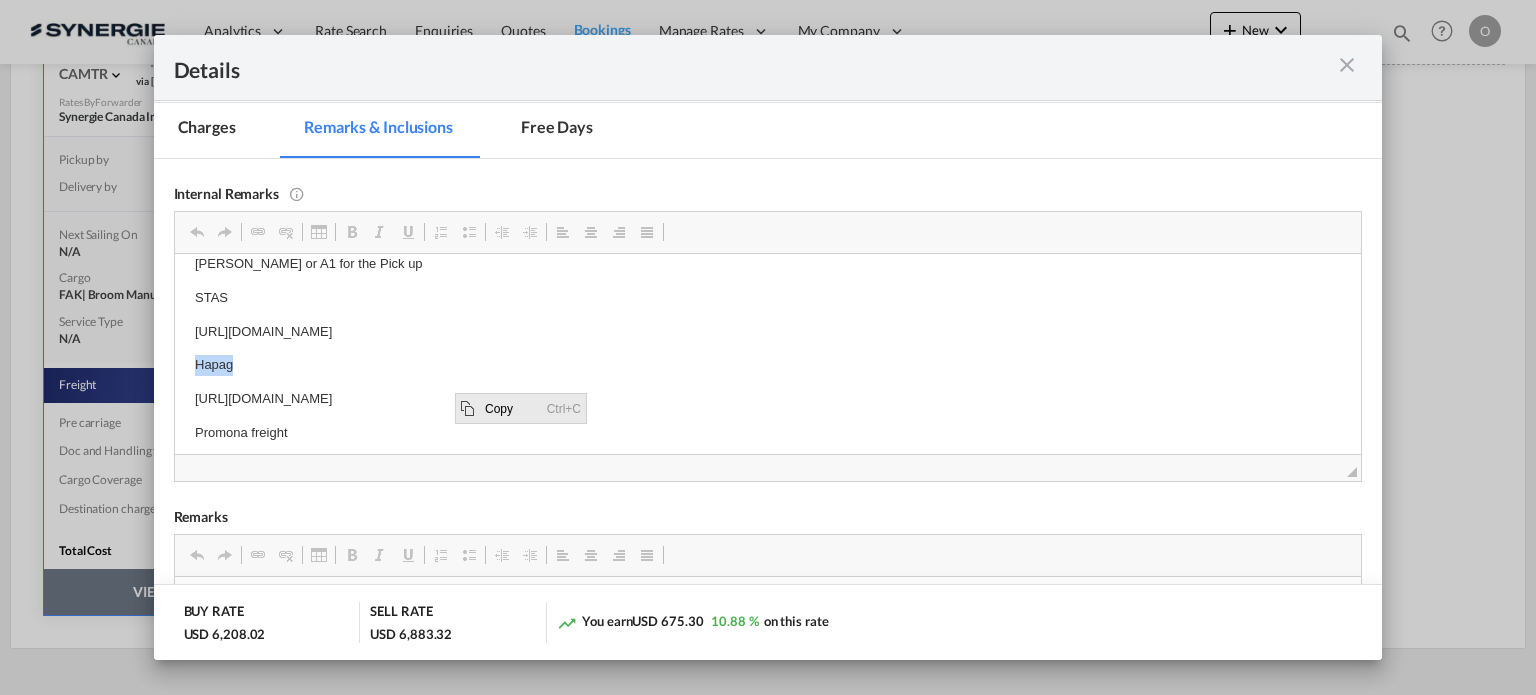 copy on "https://app.frontapp.com/open/msg_1g64sryn?key=ZLA46aPXbCdoFNJhLH5G1YdjnHH0V_M2" 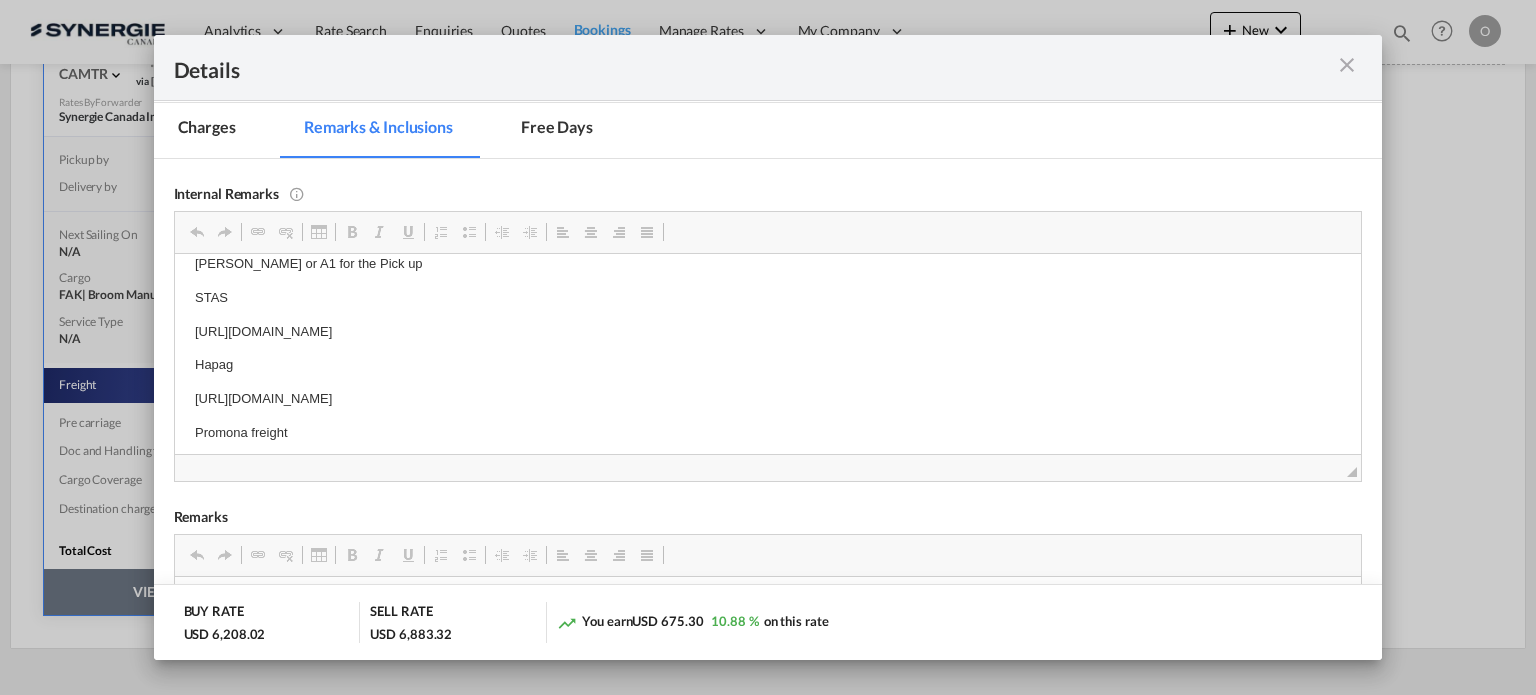 scroll, scrollTop: 20, scrollLeft: 0, axis: vertical 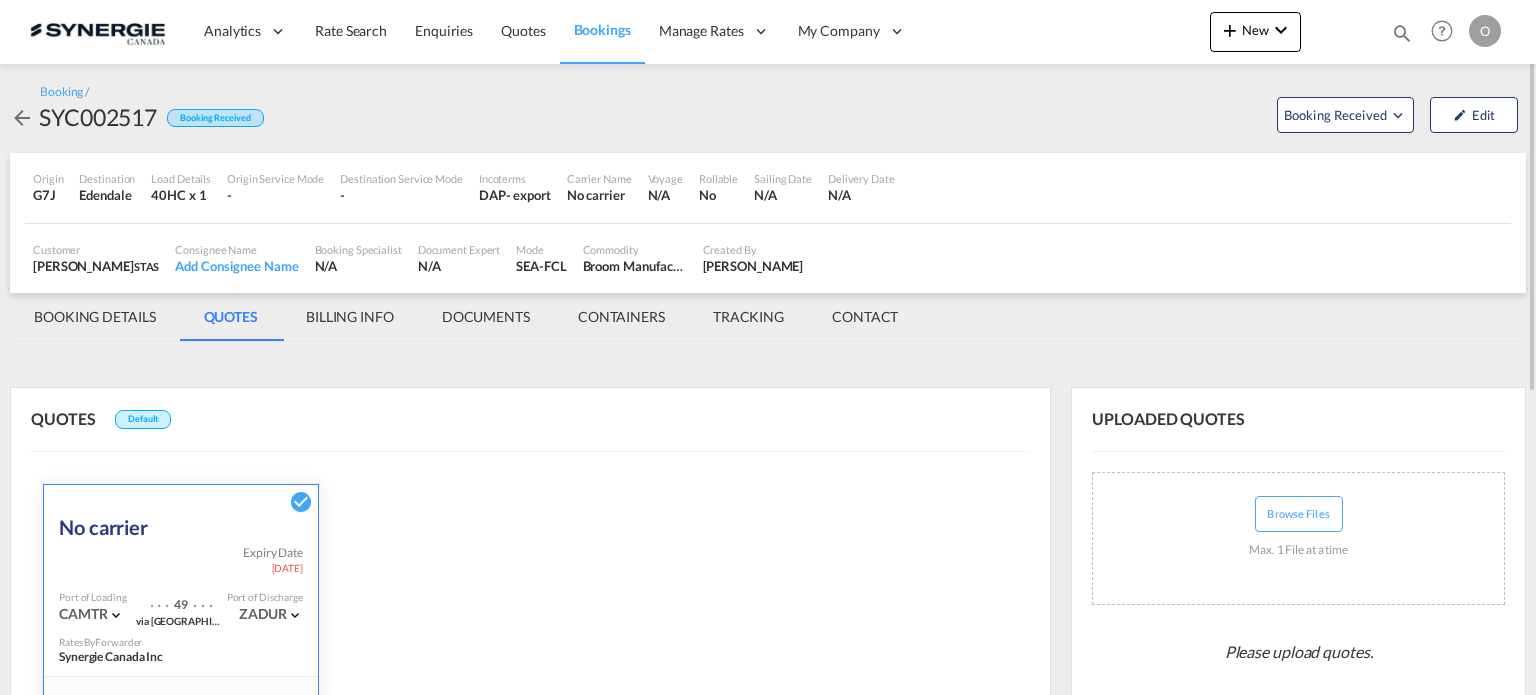 click on "BOOKING DETAILS" at bounding box center [95, 317] 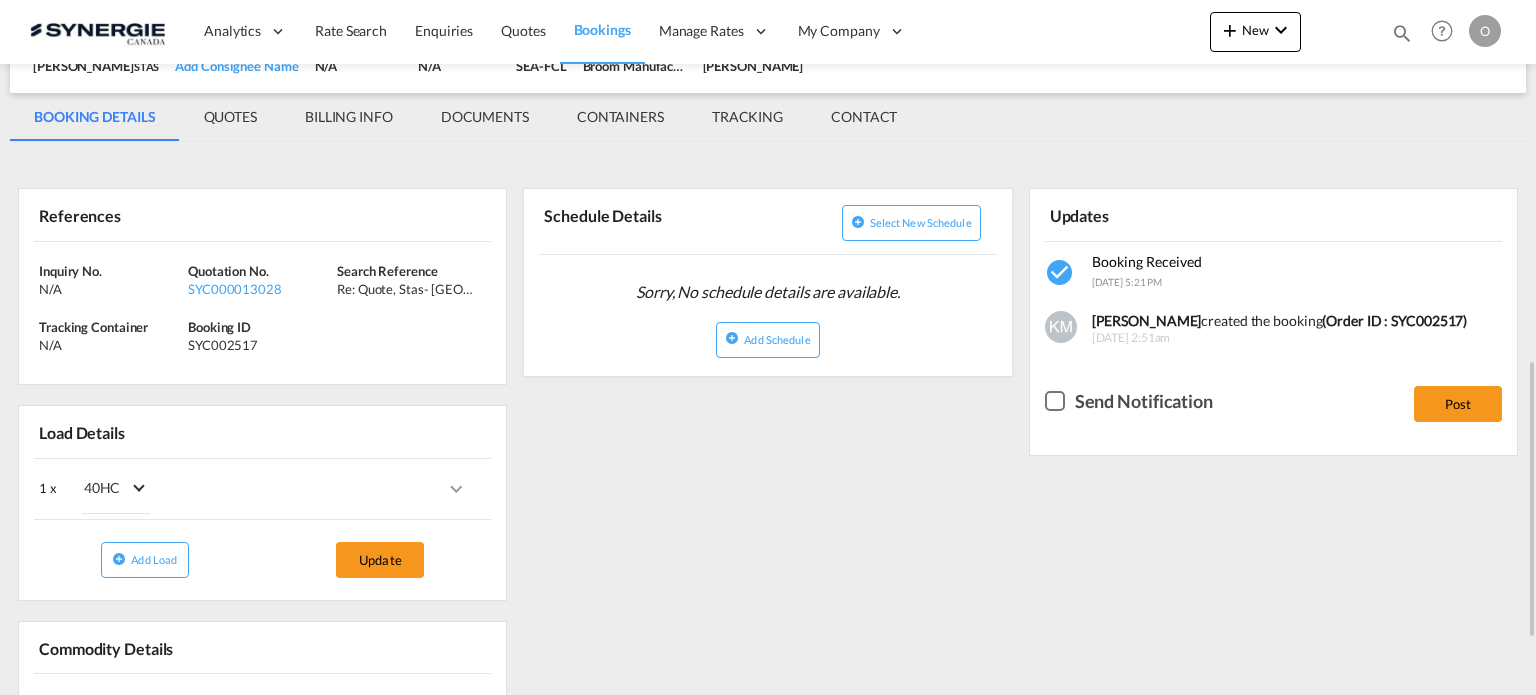 scroll, scrollTop: 400, scrollLeft: 0, axis: vertical 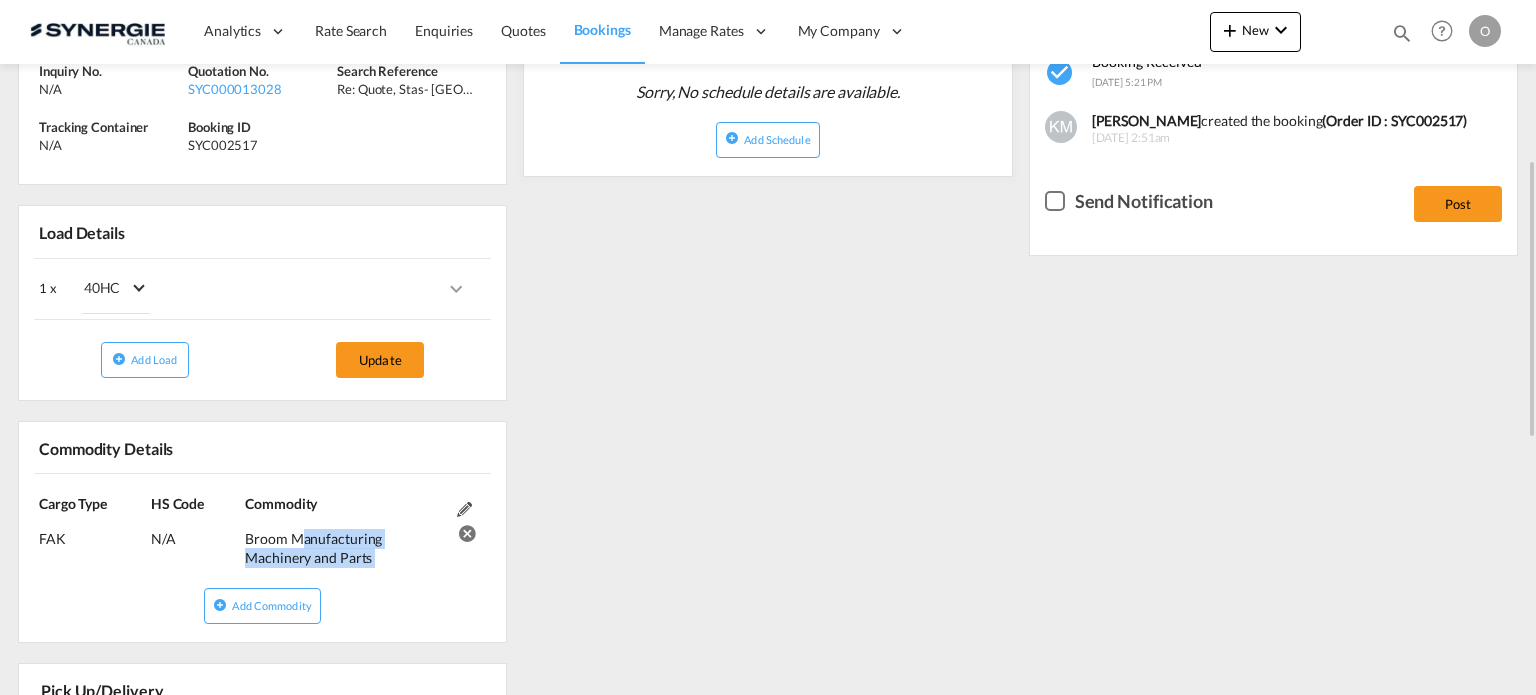 drag, startPoint x: 290, startPoint y: 535, endPoint x: 449, endPoint y: 535, distance: 159 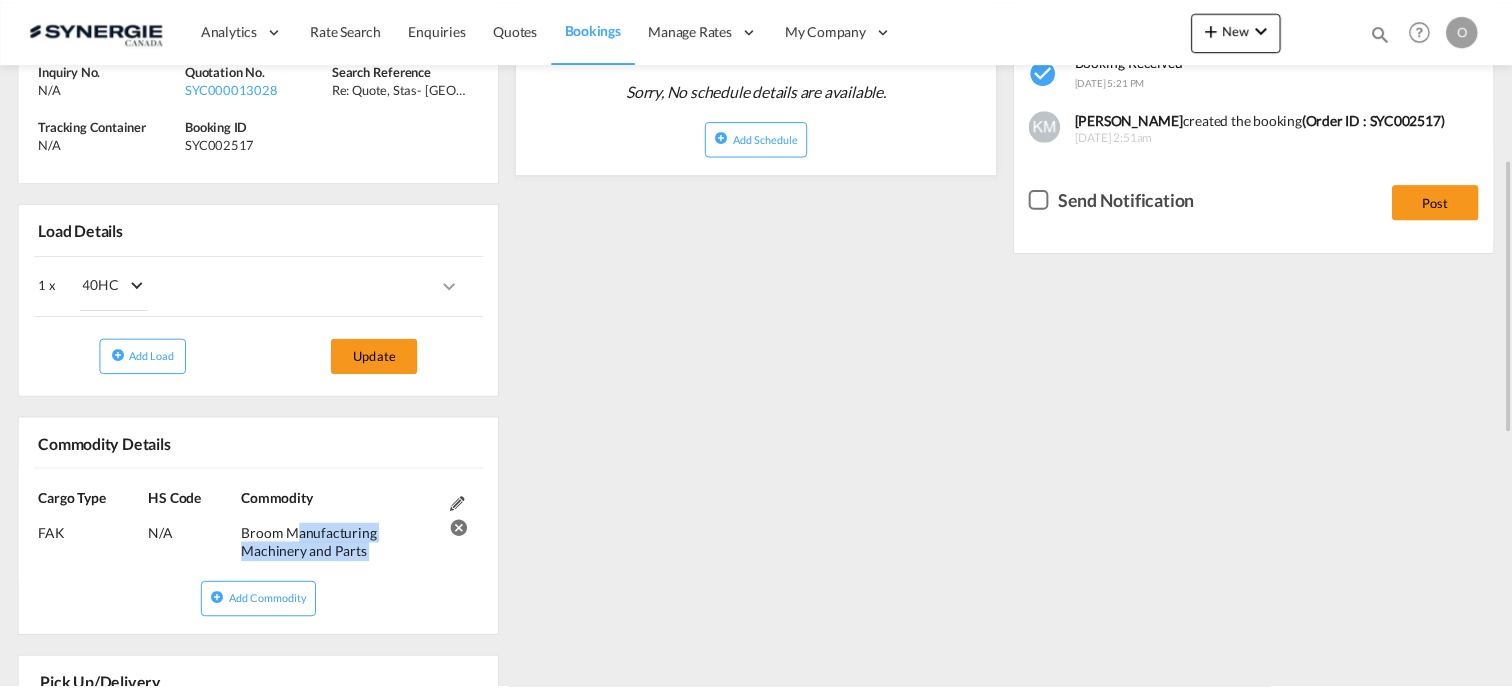 scroll, scrollTop: 0, scrollLeft: 0, axis: both 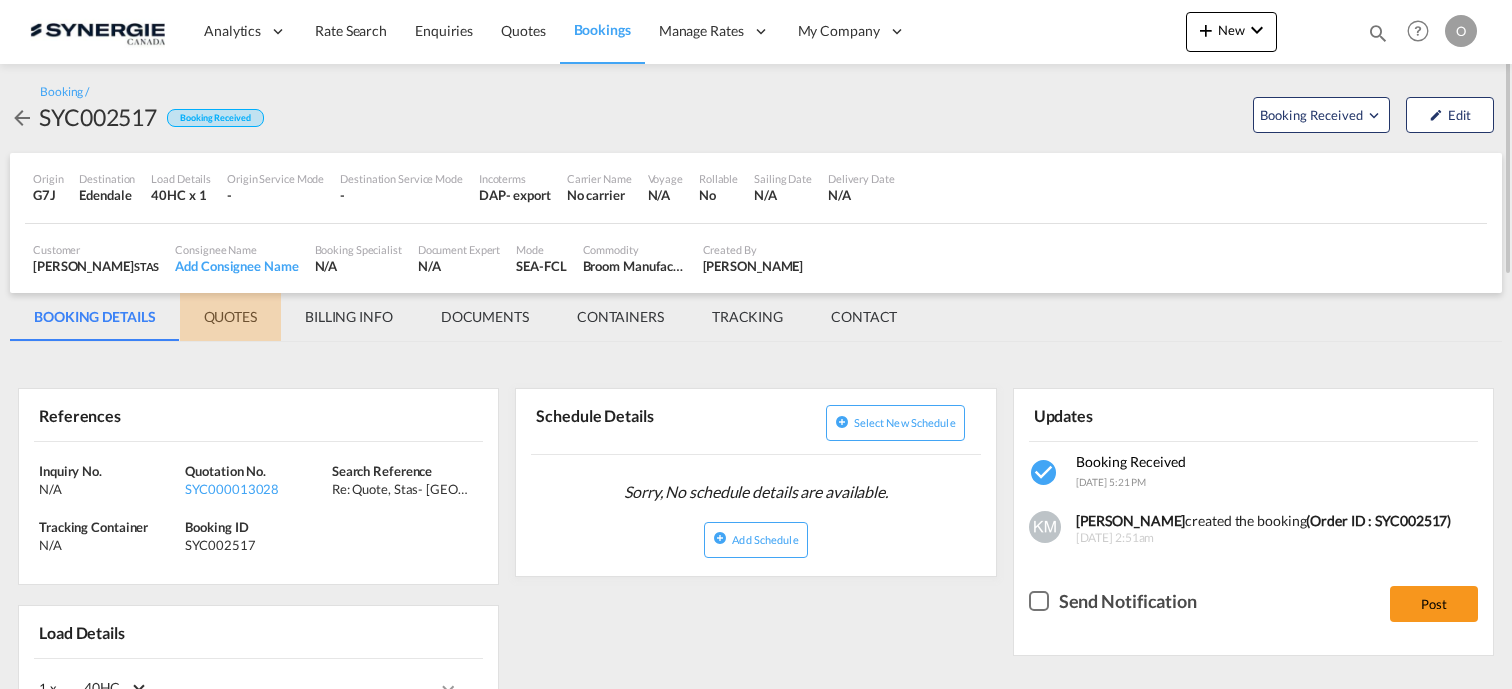 click on "QUOTES" at bounding box center (230, 317) 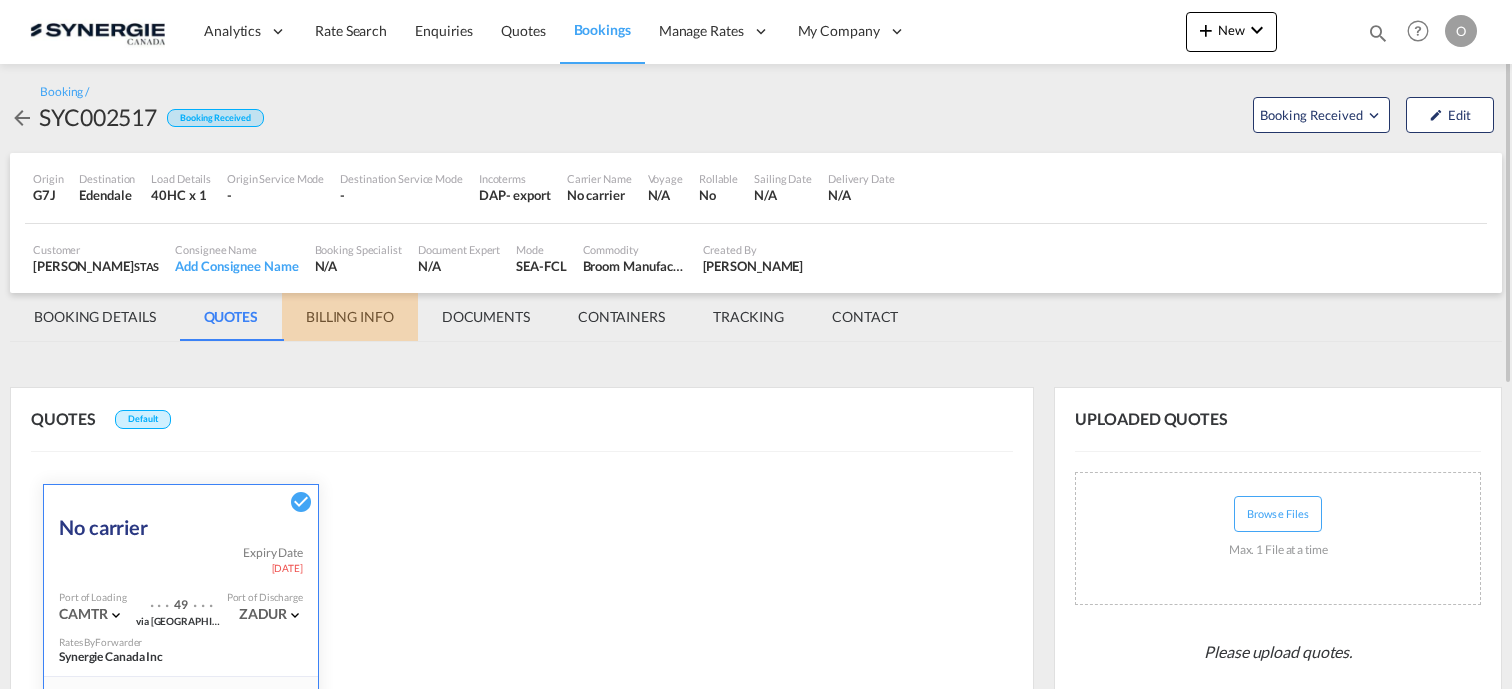 click on "BILLING INFO" at bounding box center [350, 317] 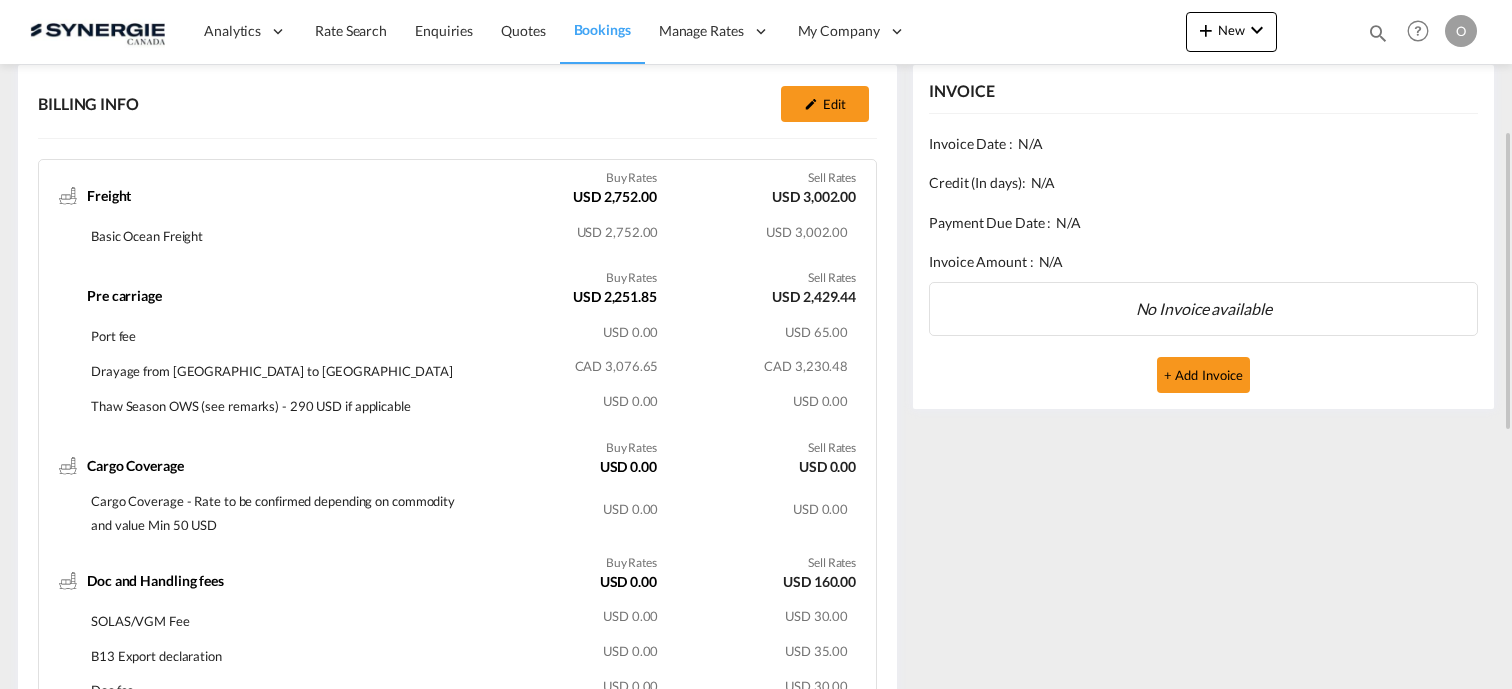 scroll, scrollTop: 0, scrollLeft: 0, axis: both 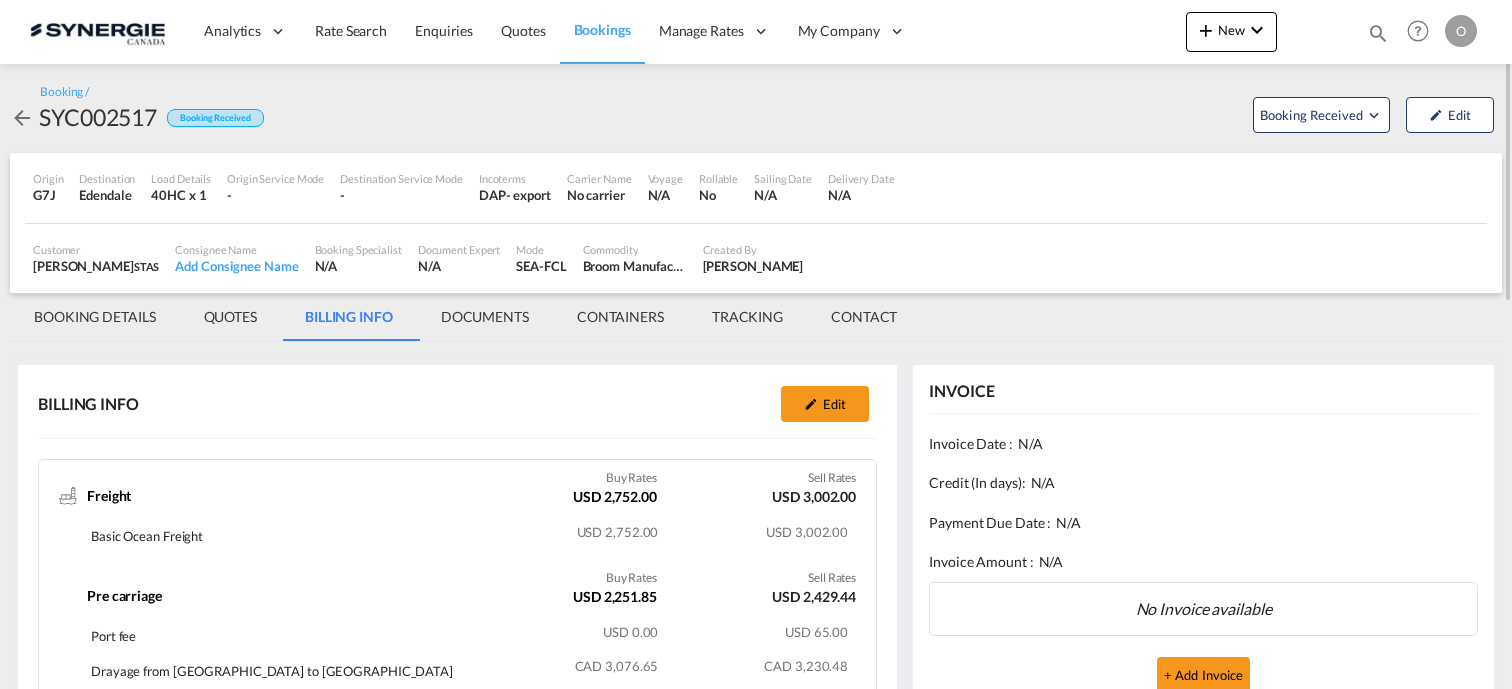 click on "QUOTES" at bounding box center [230, 317] 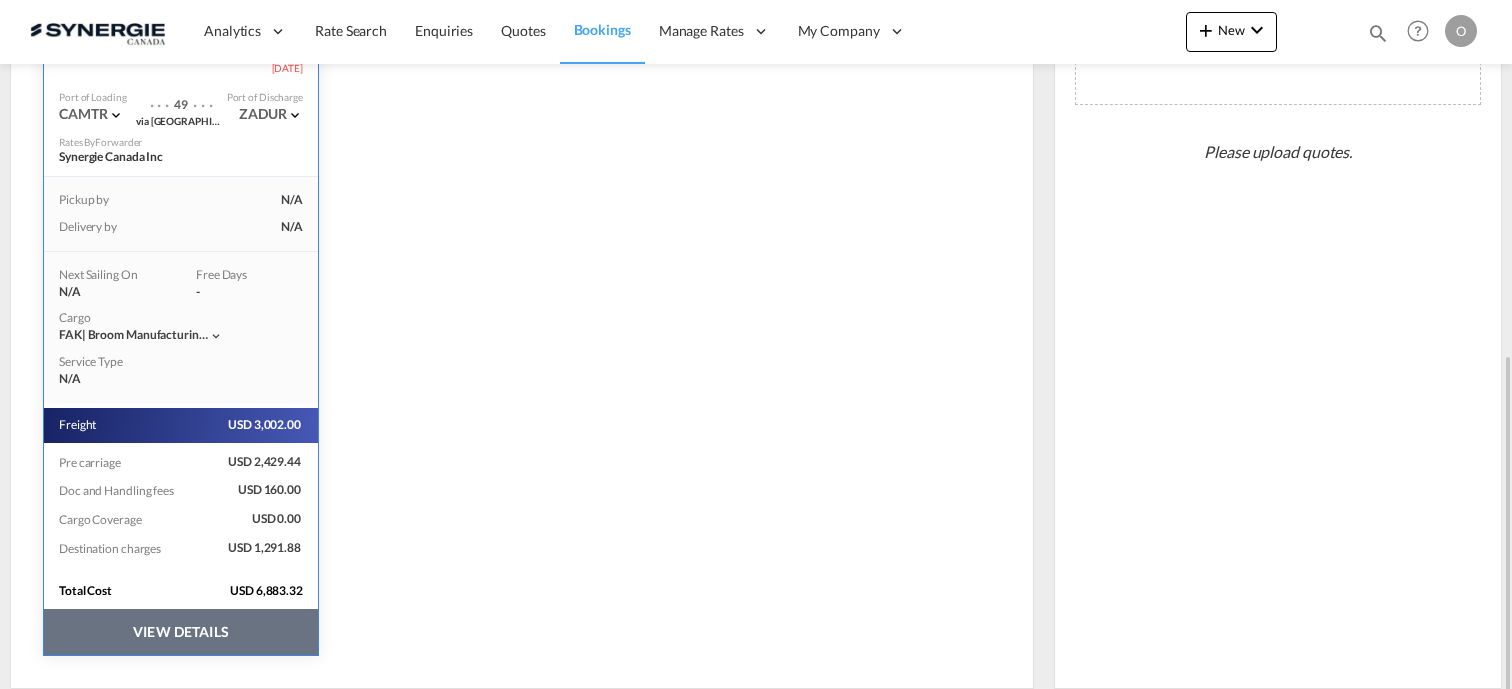 scroll, scrollTop: 550, scrollLeft: 0, axis: vertical 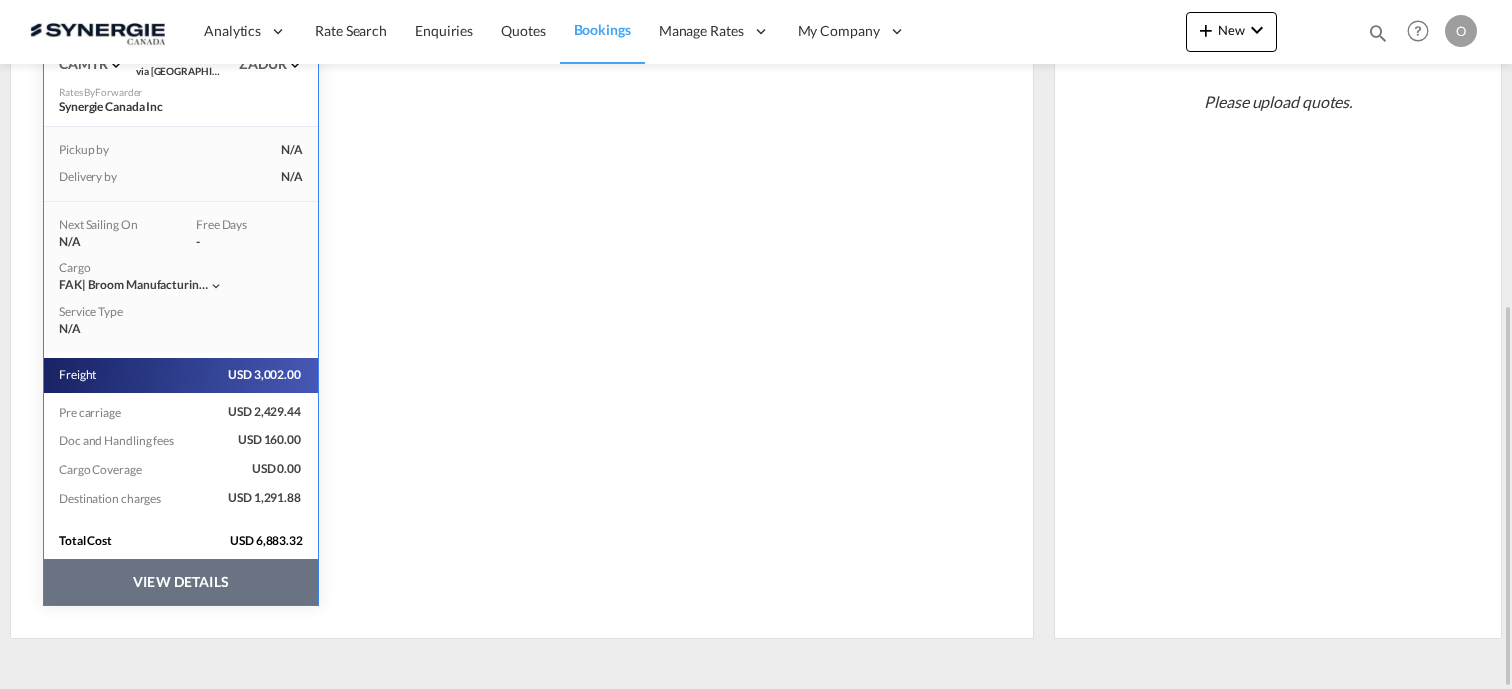 click on "VIEW DETAILS" at bounding box center [181, 582] 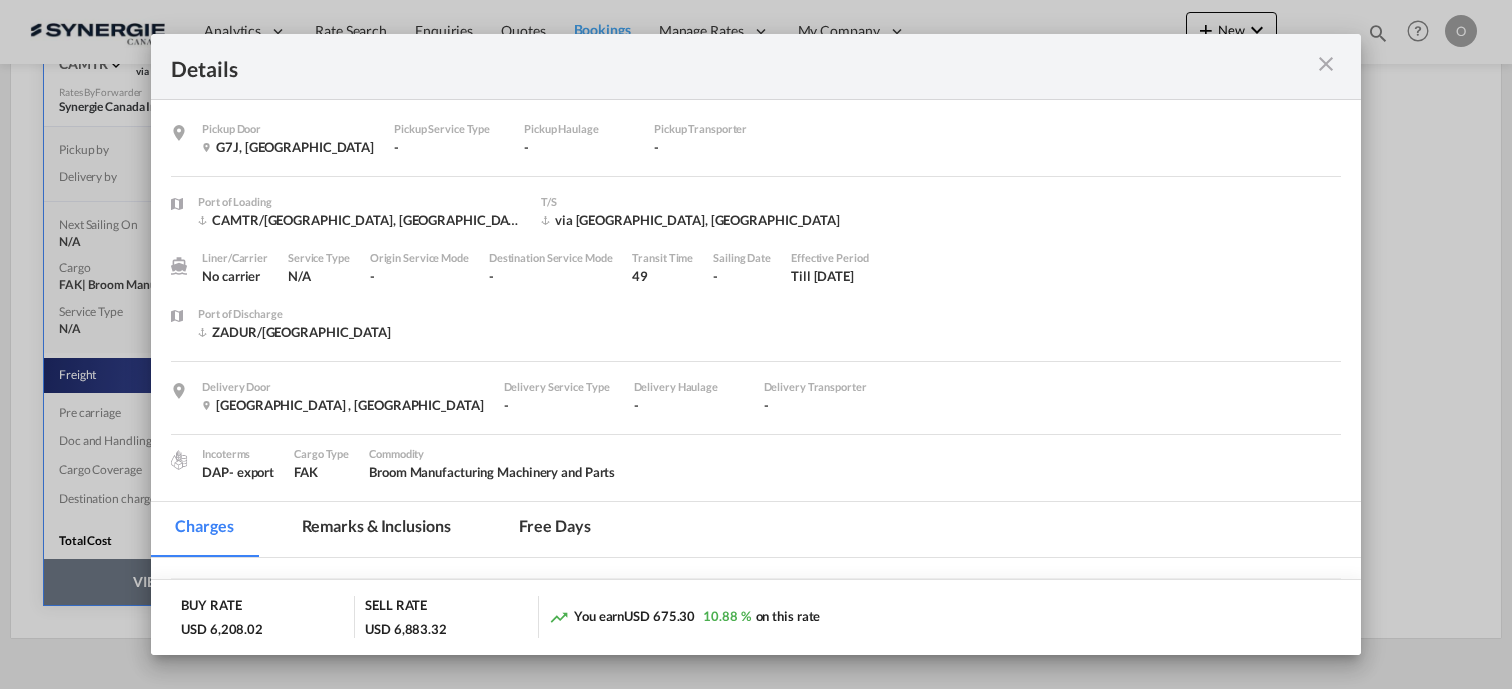 click on "Remarks & Inclusions" at bounding box center [376, 529] 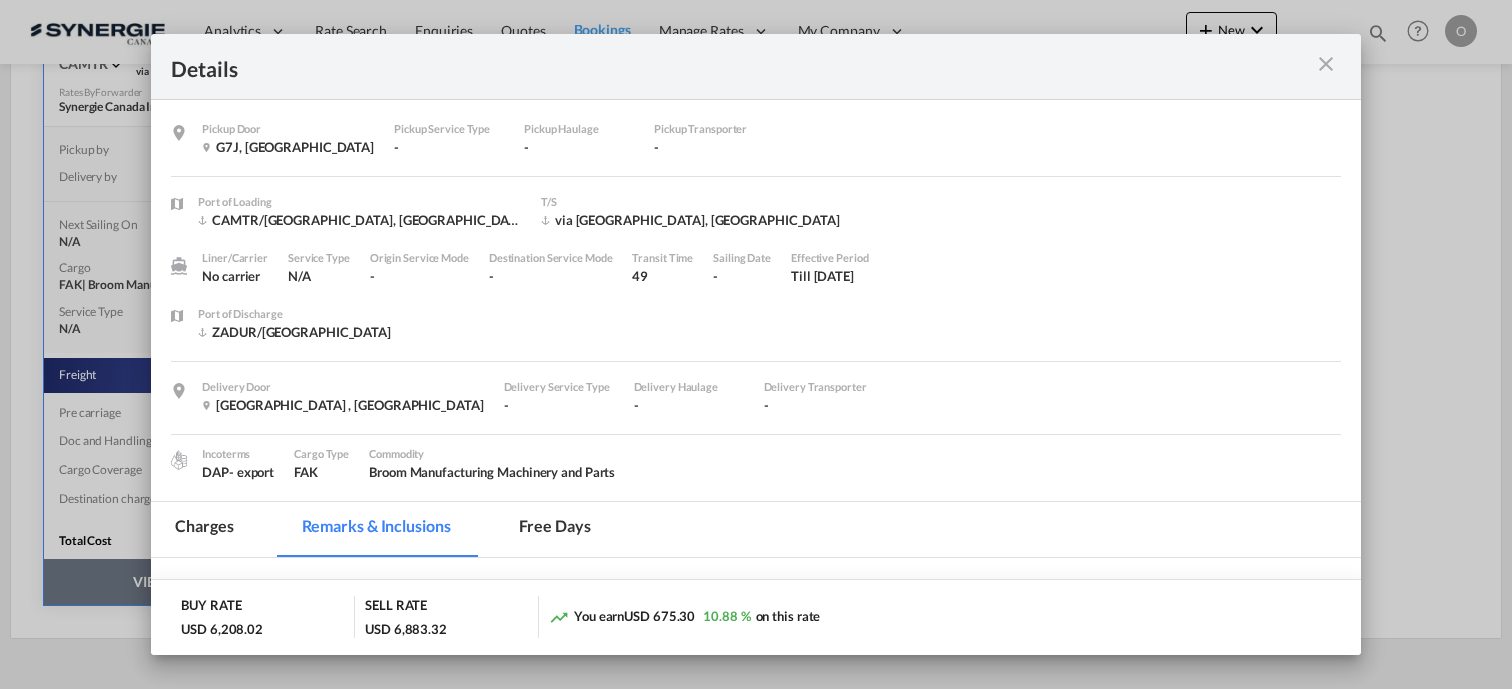 scroll, scrollTop: 0, scrollLeft: 0, axis: both 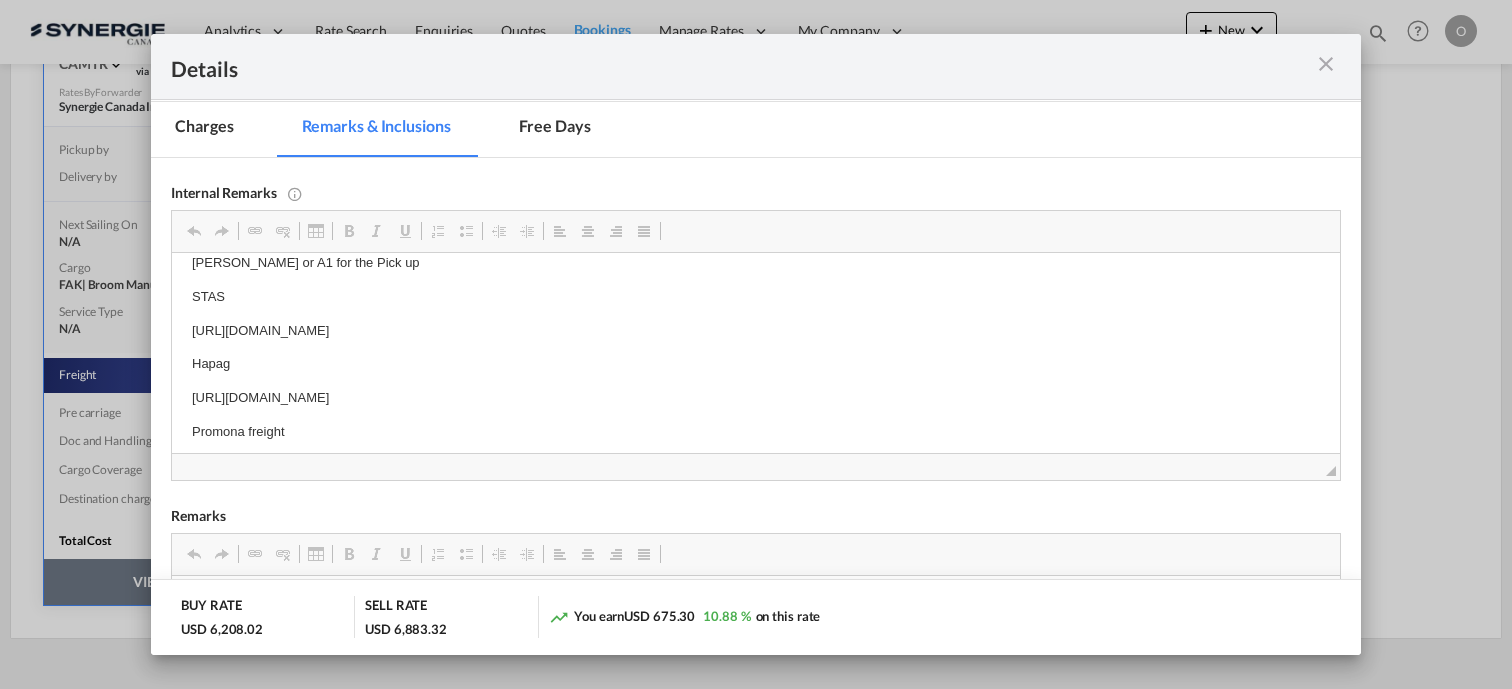 drag, startPoint x: 190, startPoint y: 419, endPoint x: 540, endPoint y: 404, distance: 350.3213 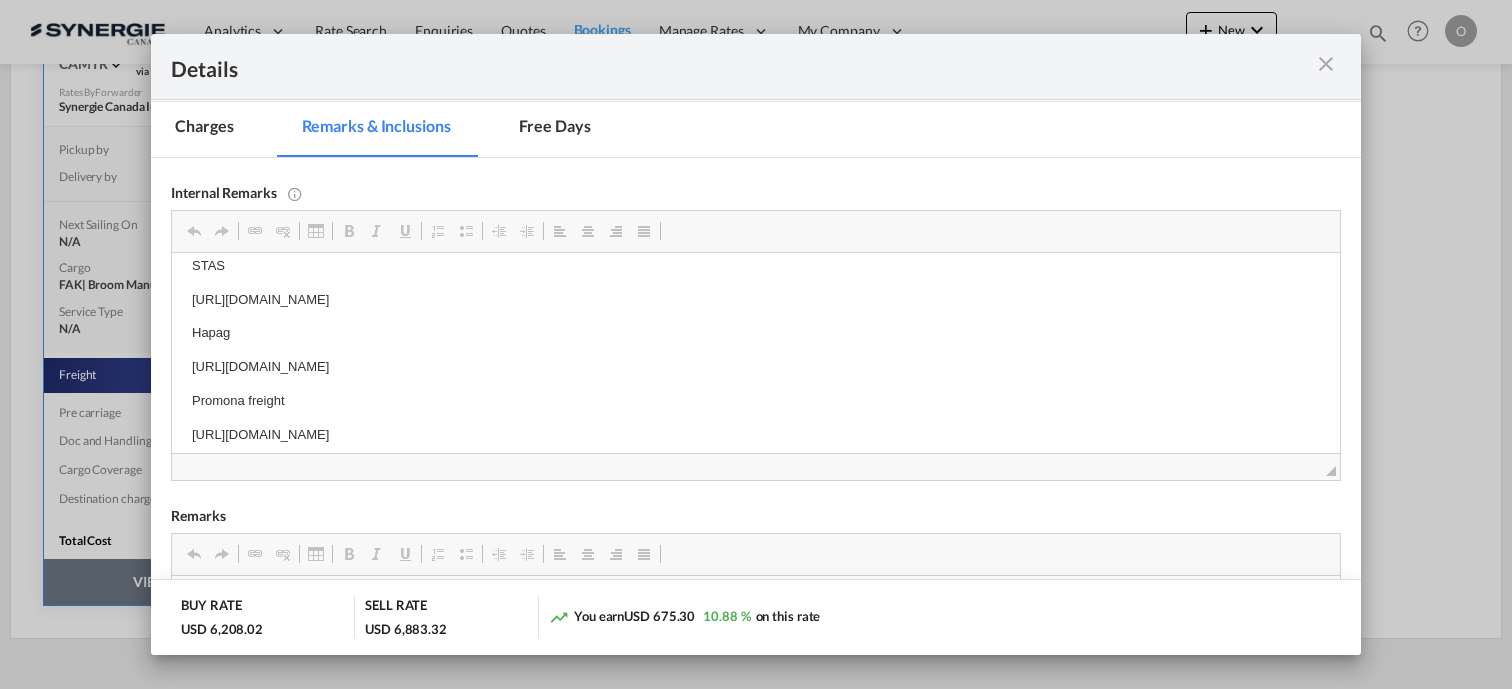 scroll, scrollTop: 64, scrollLeft: 0, axis: vertical 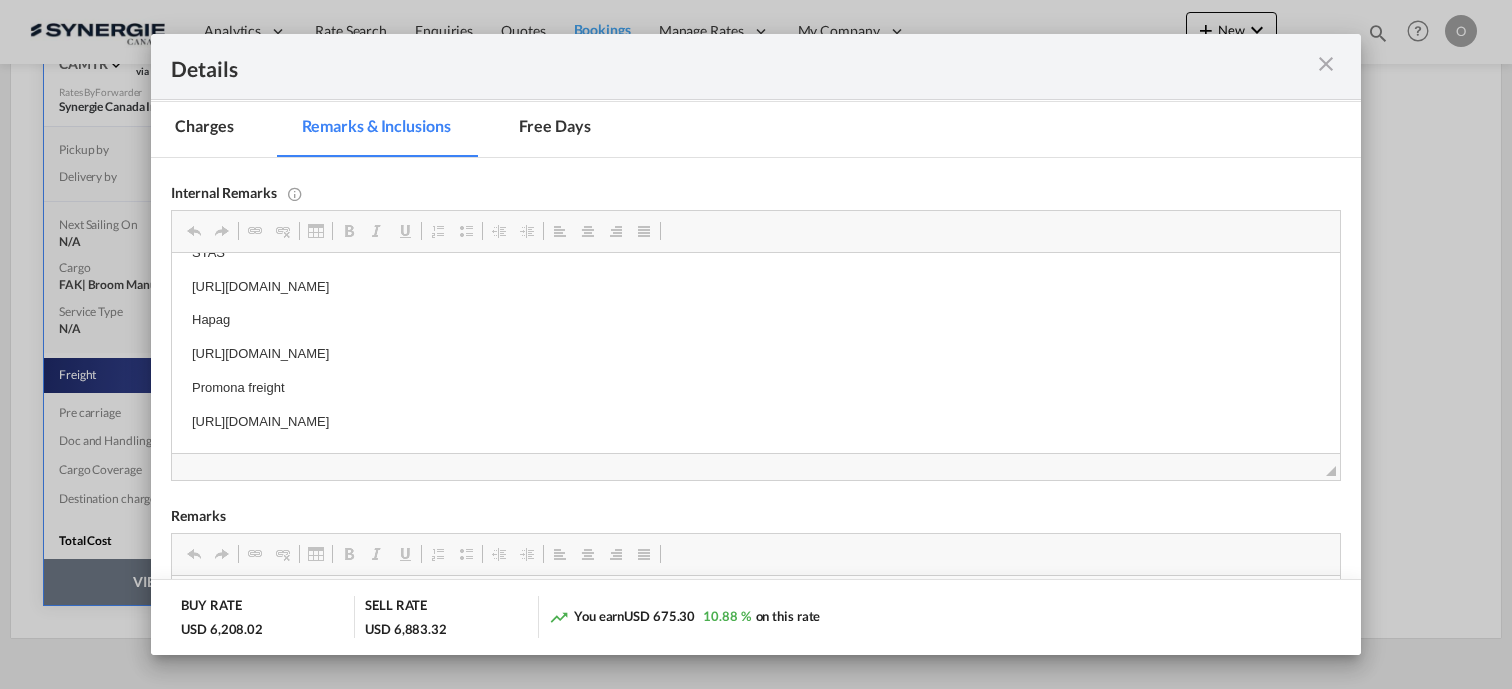 drag, startPoint x: 194, startPoint y: 418, endPoint x: 699, endPoint y: 417, distance: 505.00098 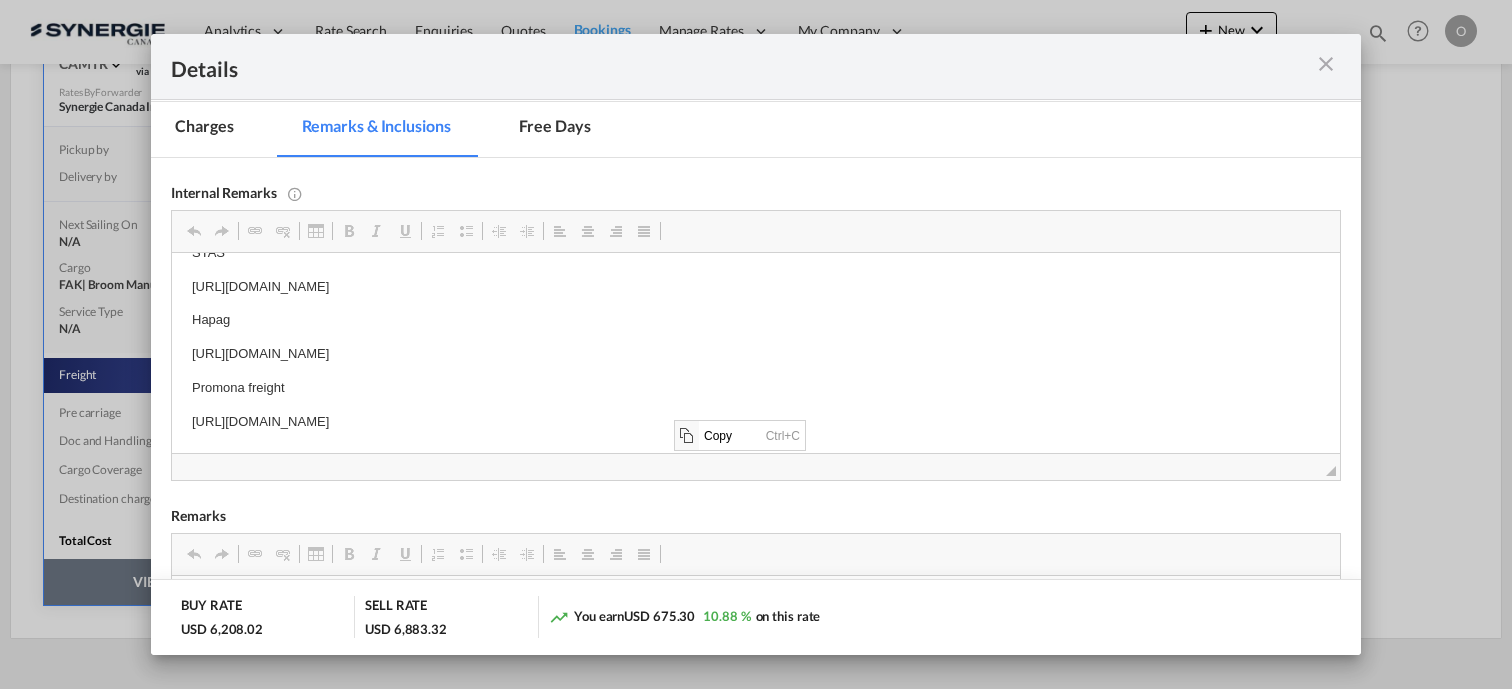 scroll, scrollTop: 0, scrollLeft: 0, axis: both 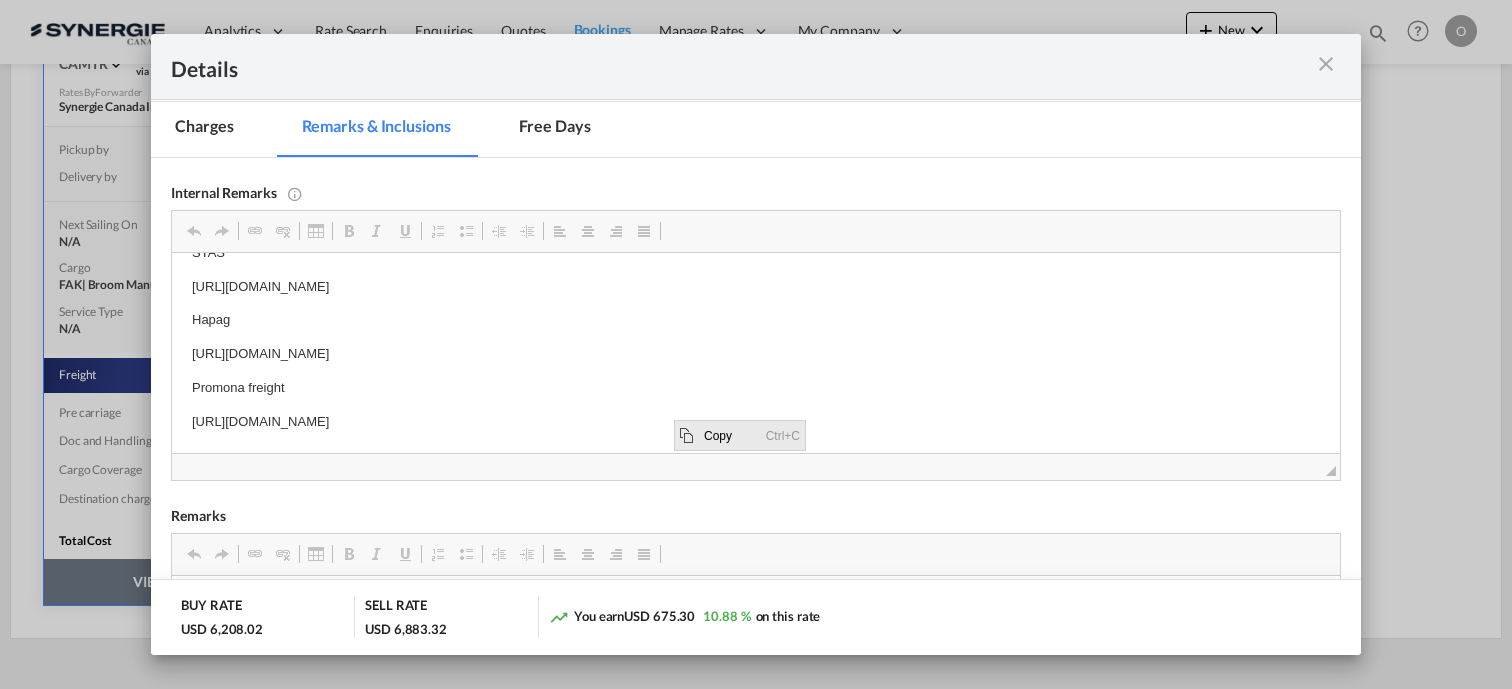 click on "Copy" at bounding box center (730, 435) 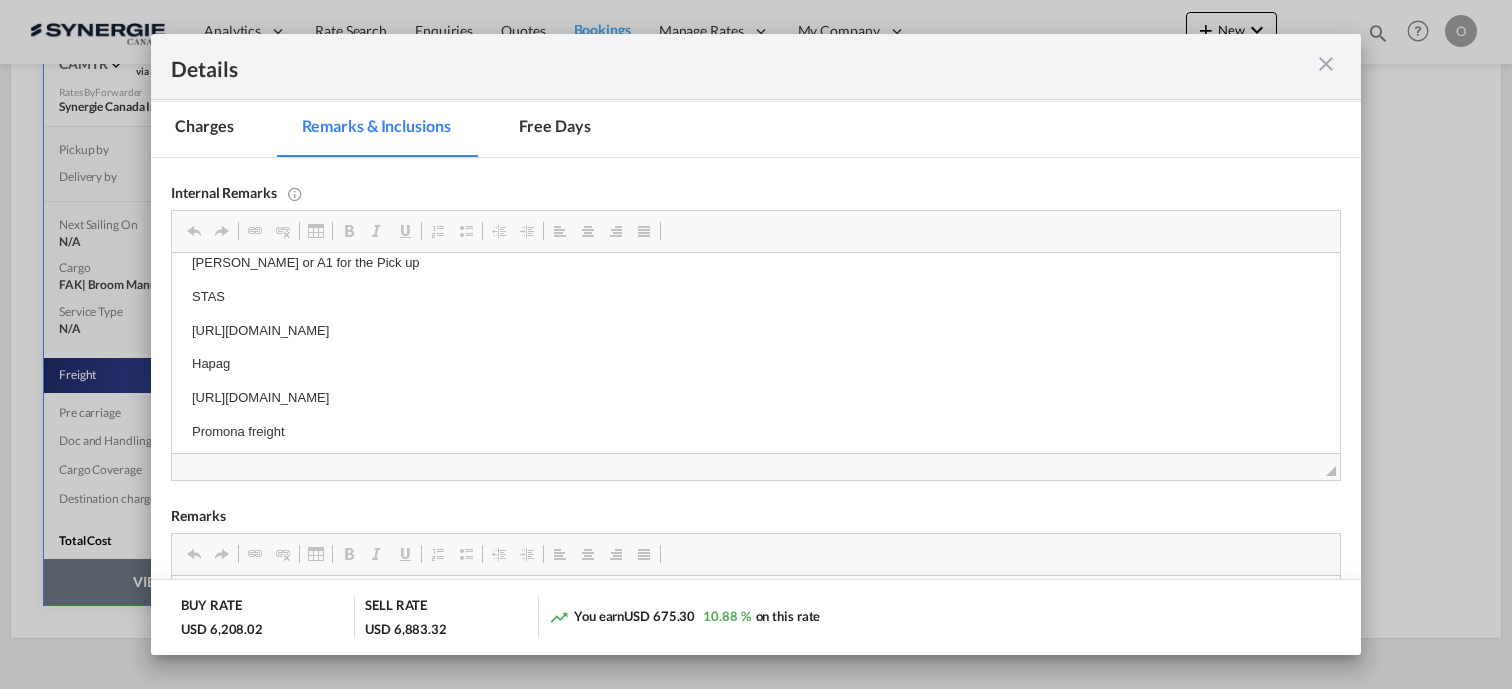 scroll, scrollTop: 20, scrollLeft: 0, axis: vertical 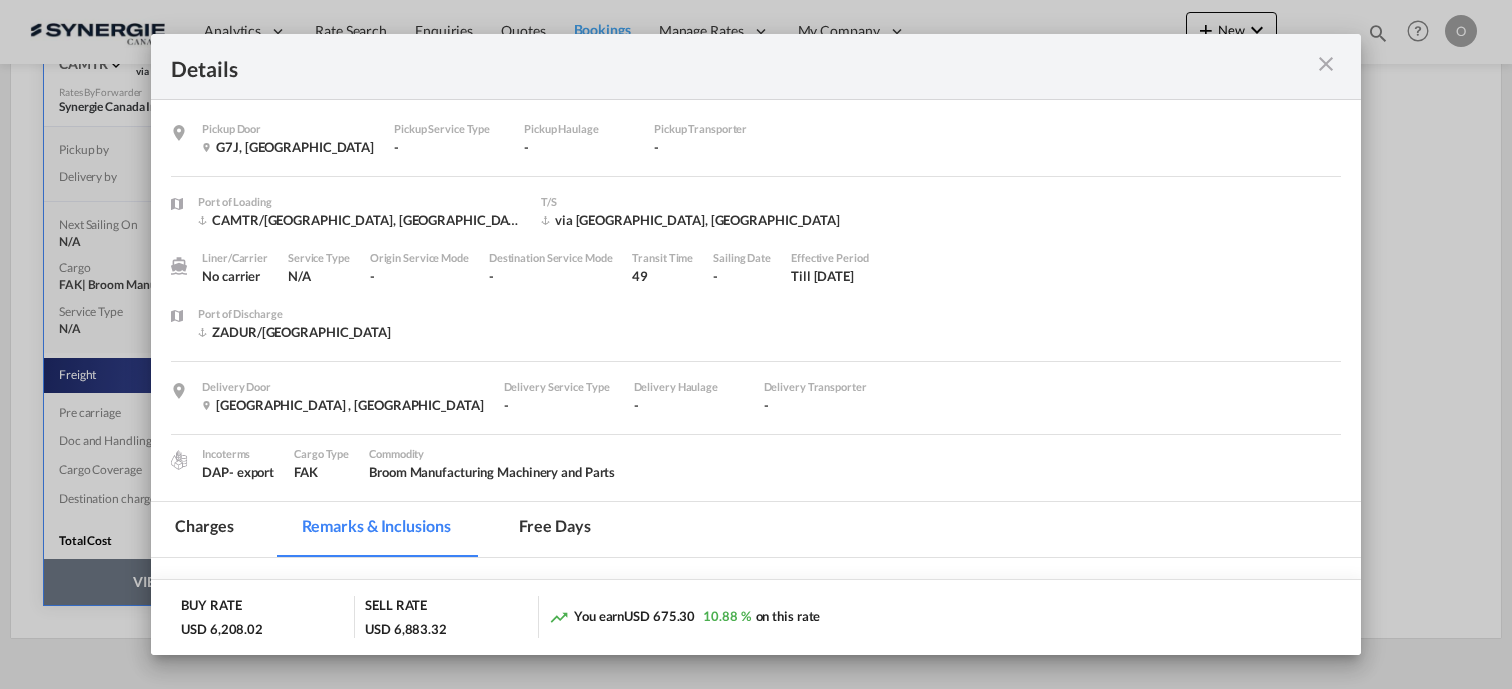 click at bounding box center [1326, 64] 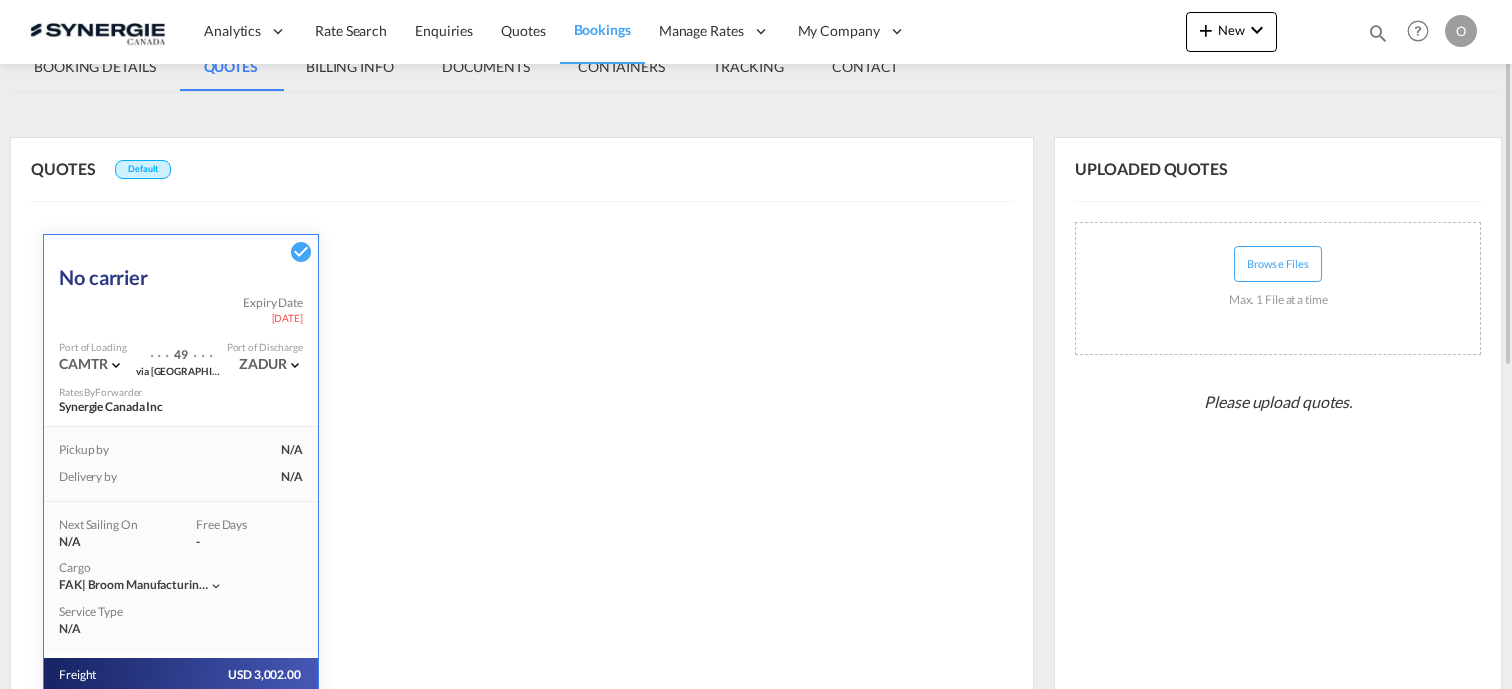 scroll, scrollTop: 50, scrollLeft: 0, axis: vertical 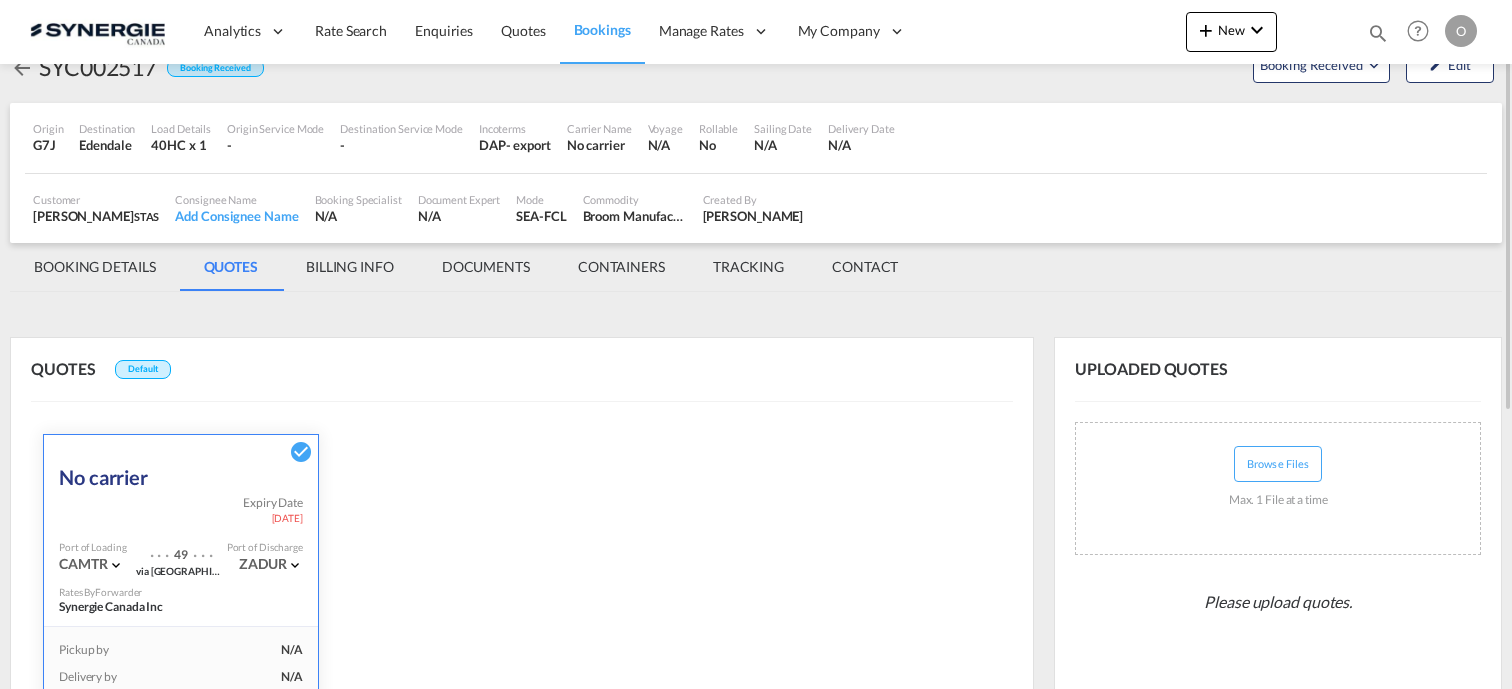 click on "BILLING INFO" at bounding box center [350, 267] 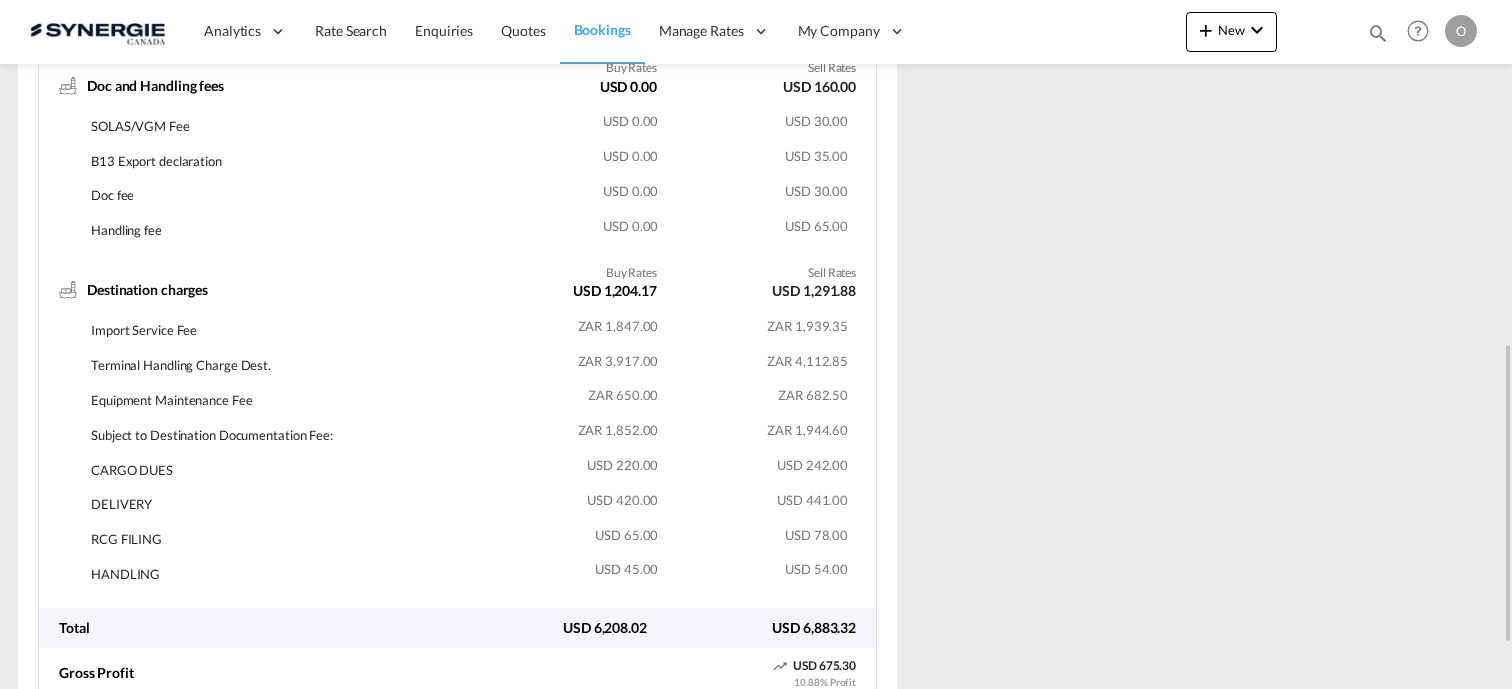 scroll, scrollTop: 695, scrollLeft: 0, axis: vertical 